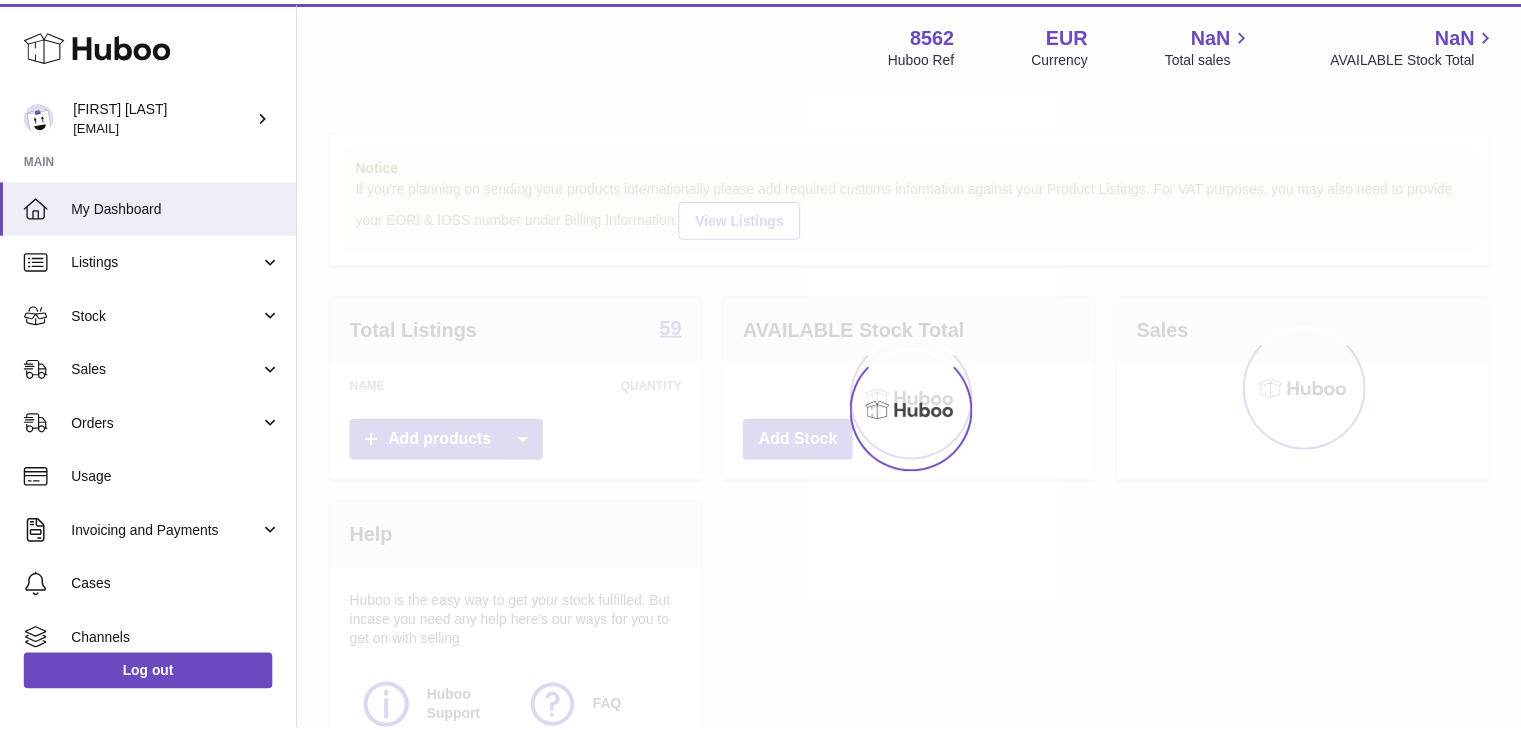scroll, scrollTop: 0, scrollLeft: 0, axis: both 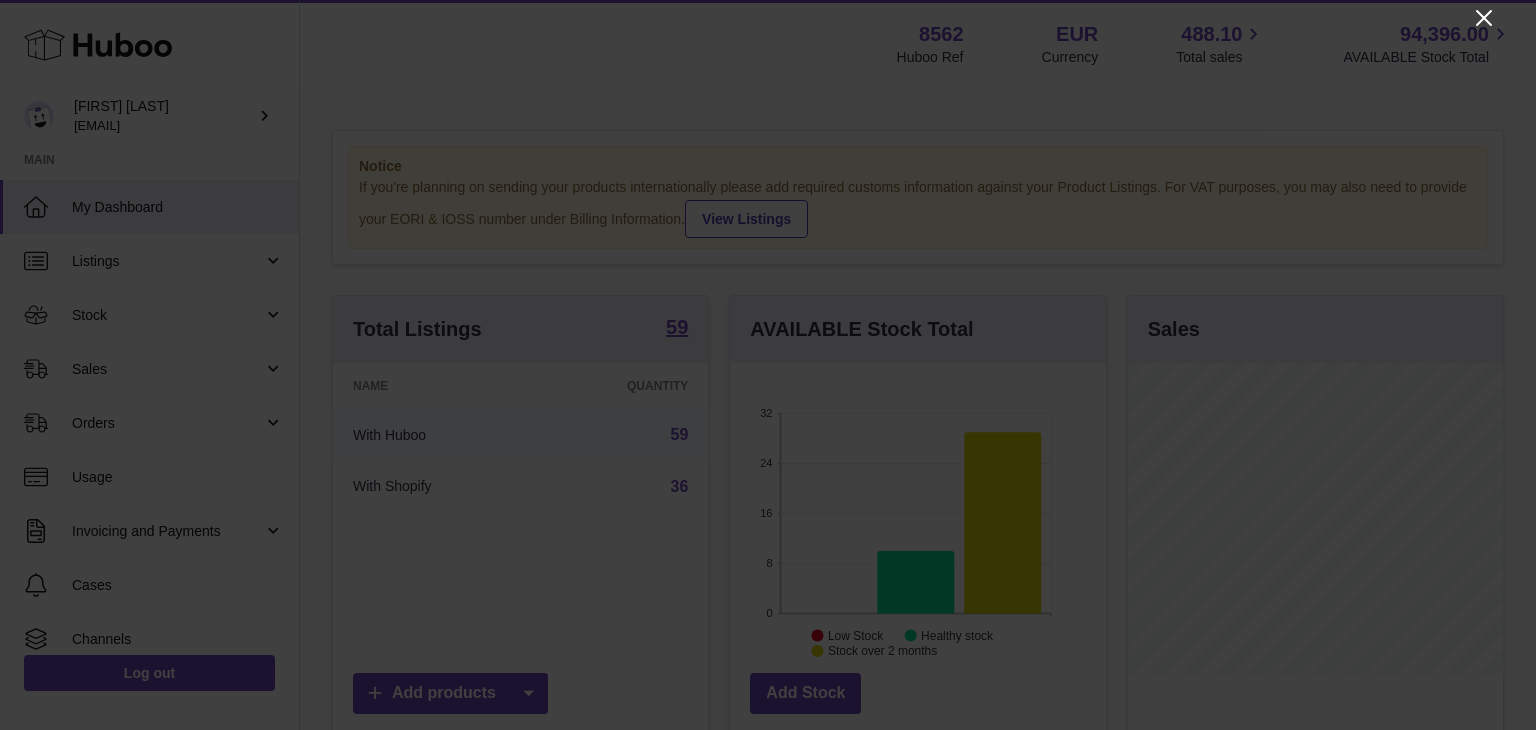 click 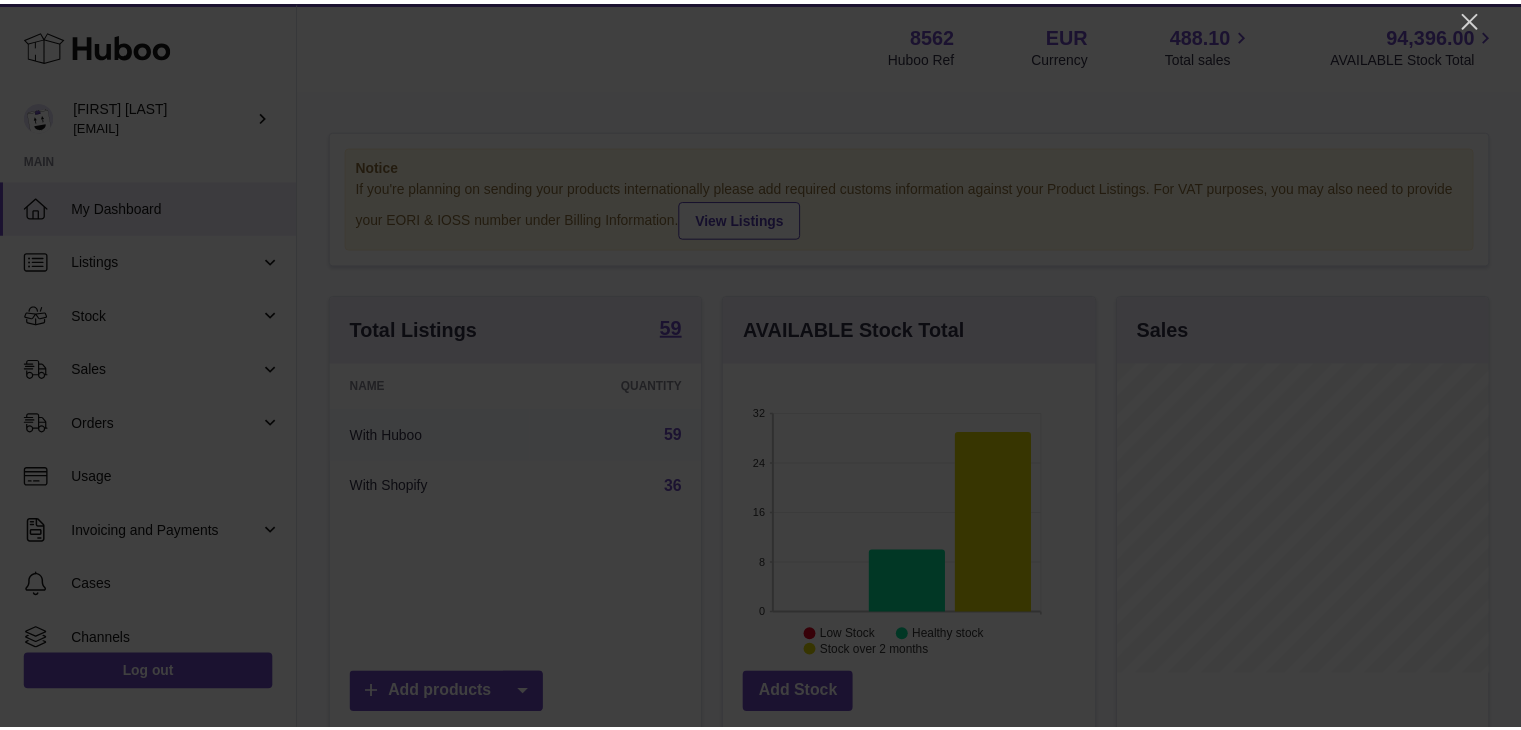 scroll, scrollTop: 312, scrollLeft: 371, axis: both 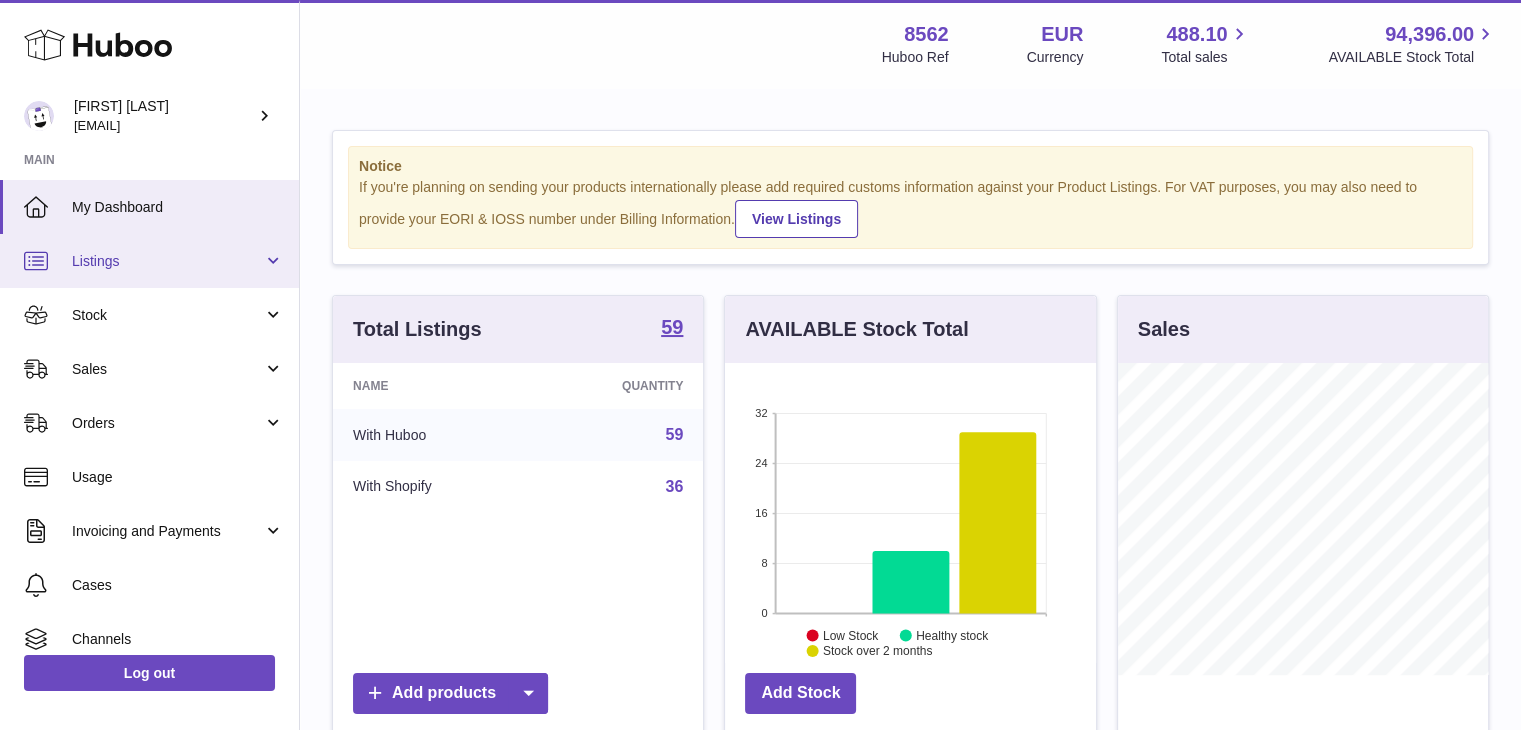click on "Listings" at bounding box center (149, 261) 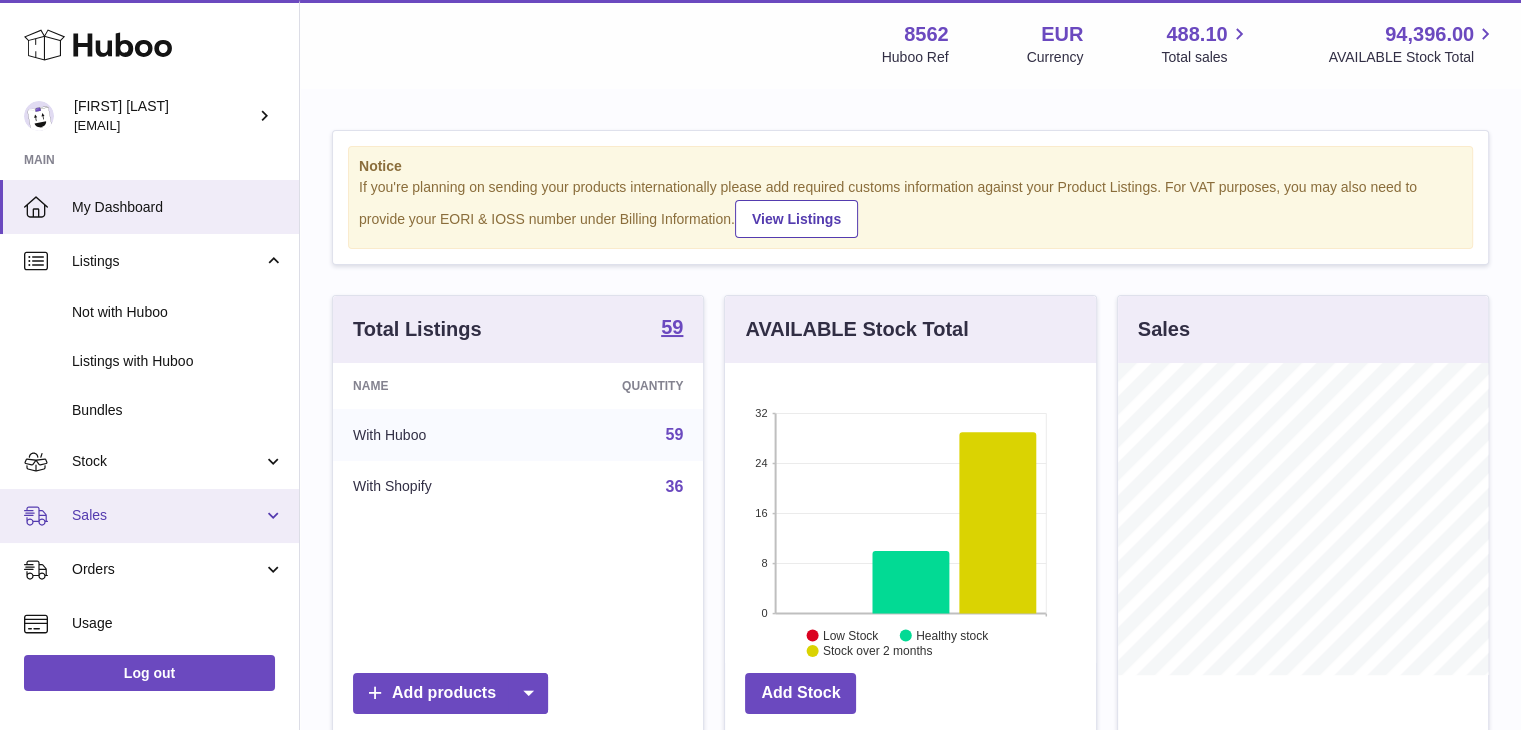click on "Sales" at bounding box center (149, 516) 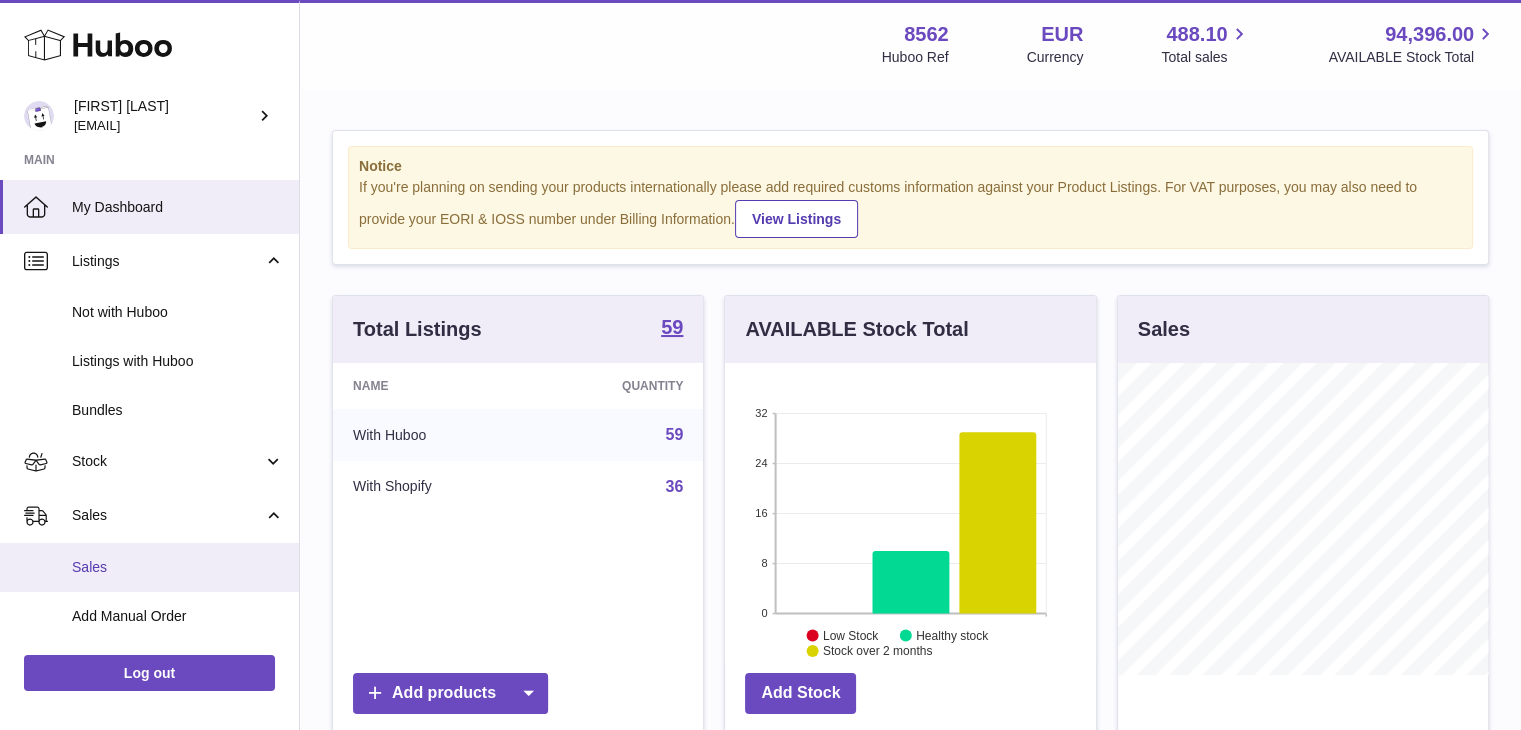 click on "Sales" at bounding box center [178, 567] 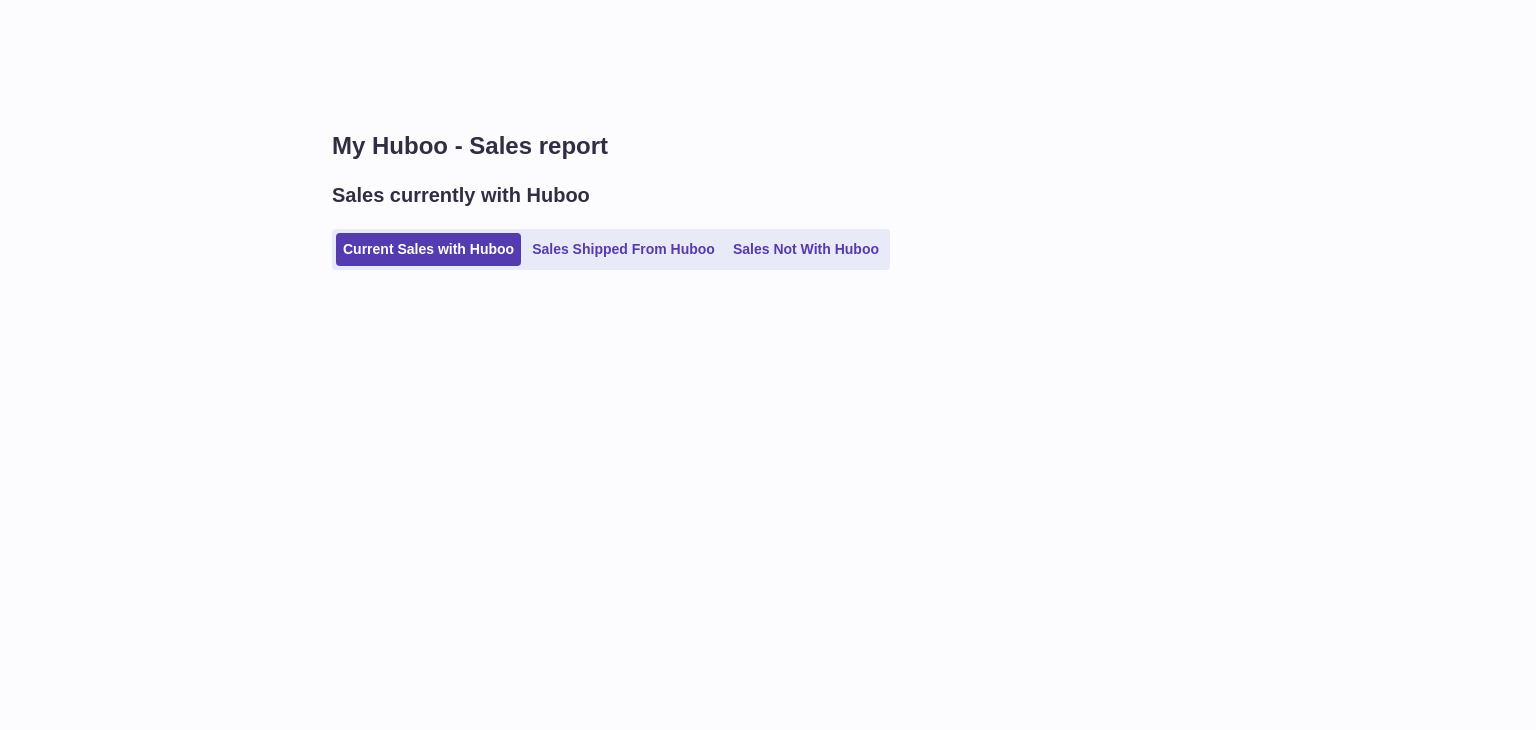 scroll, scrollTop: 0, scrollLeft: 0, axis: both 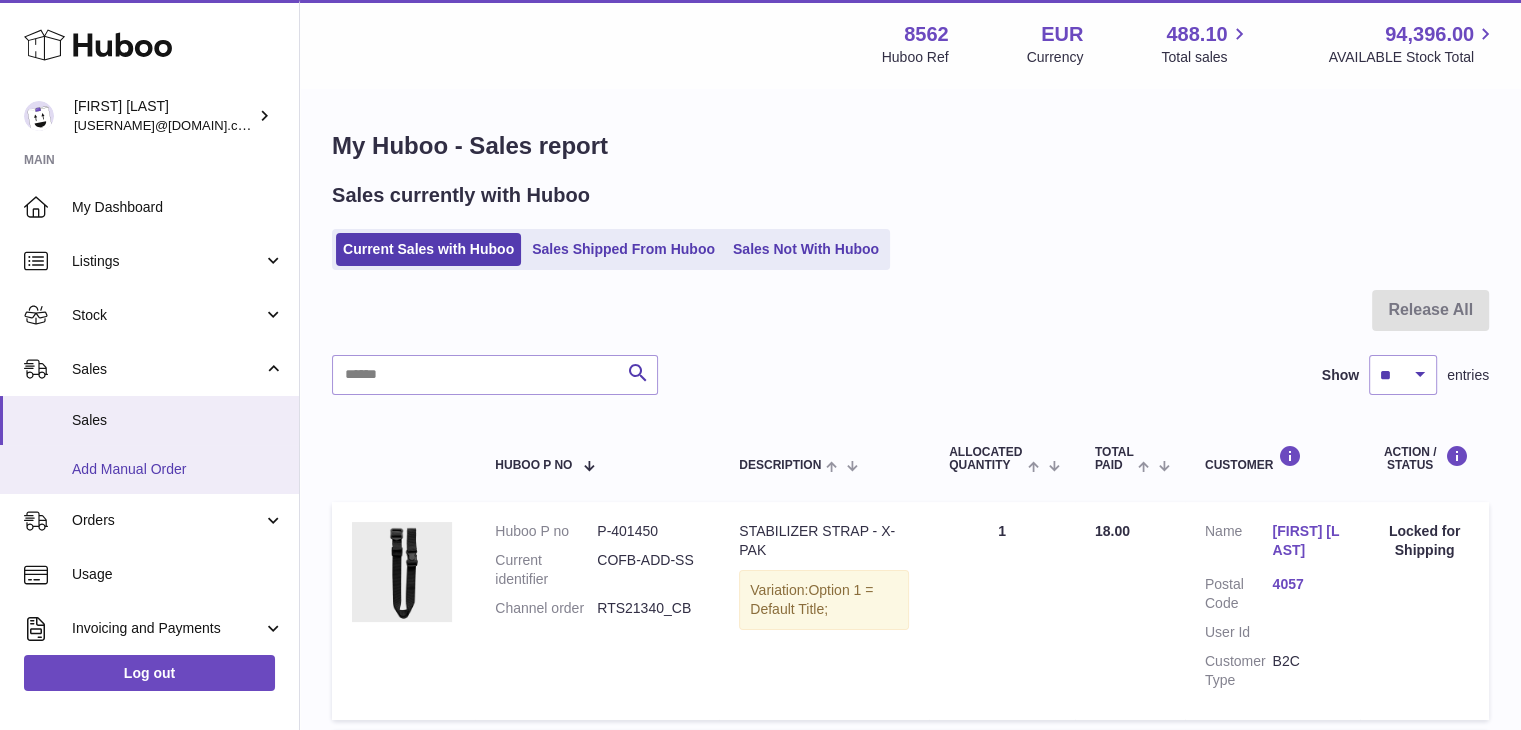 click on "Add Manual Order" at bounding box center (178, 469) 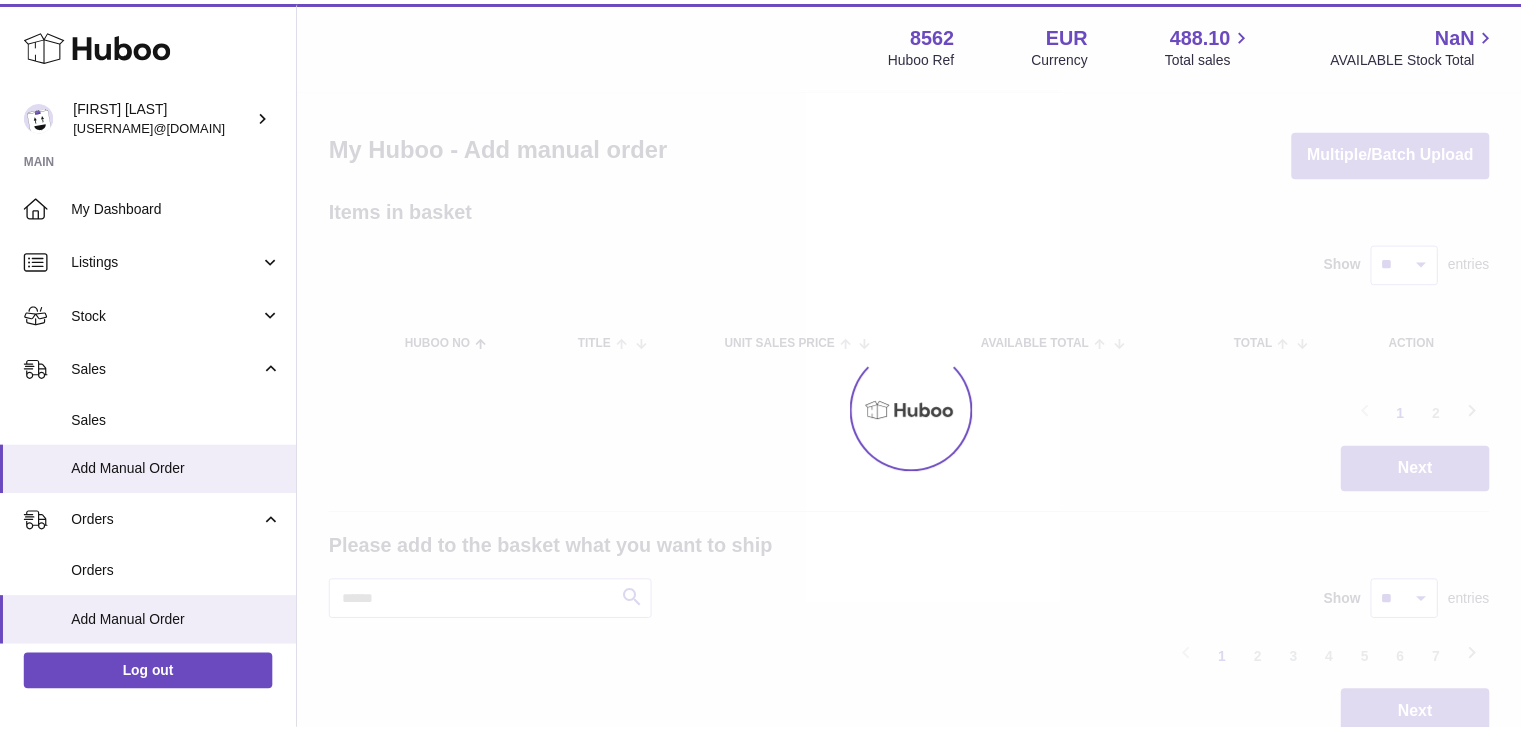 scroll, scrollTop: 0, scrollLeft: 0, axis: both 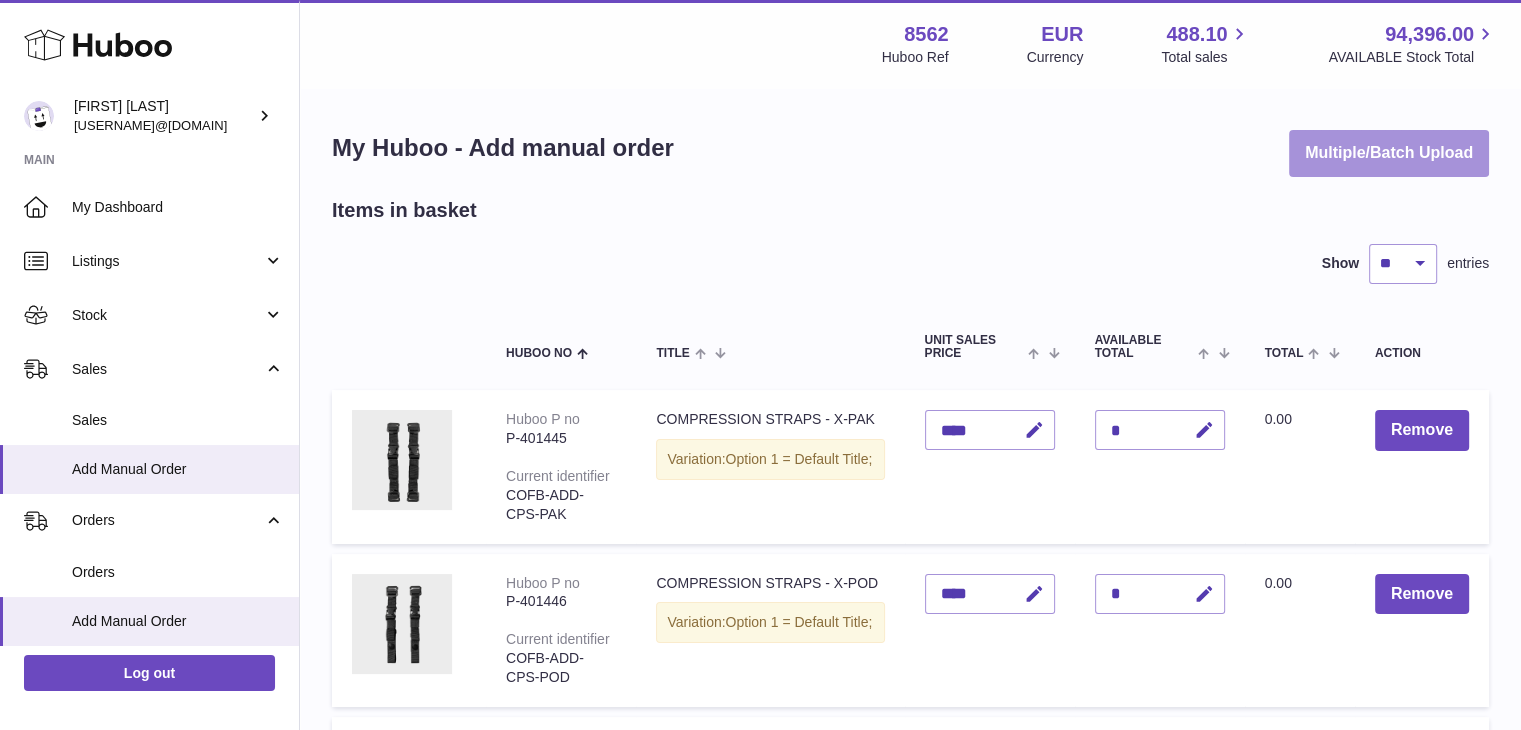 click on "Multiple/Batch Upload" at bounding box center [1389, 153] 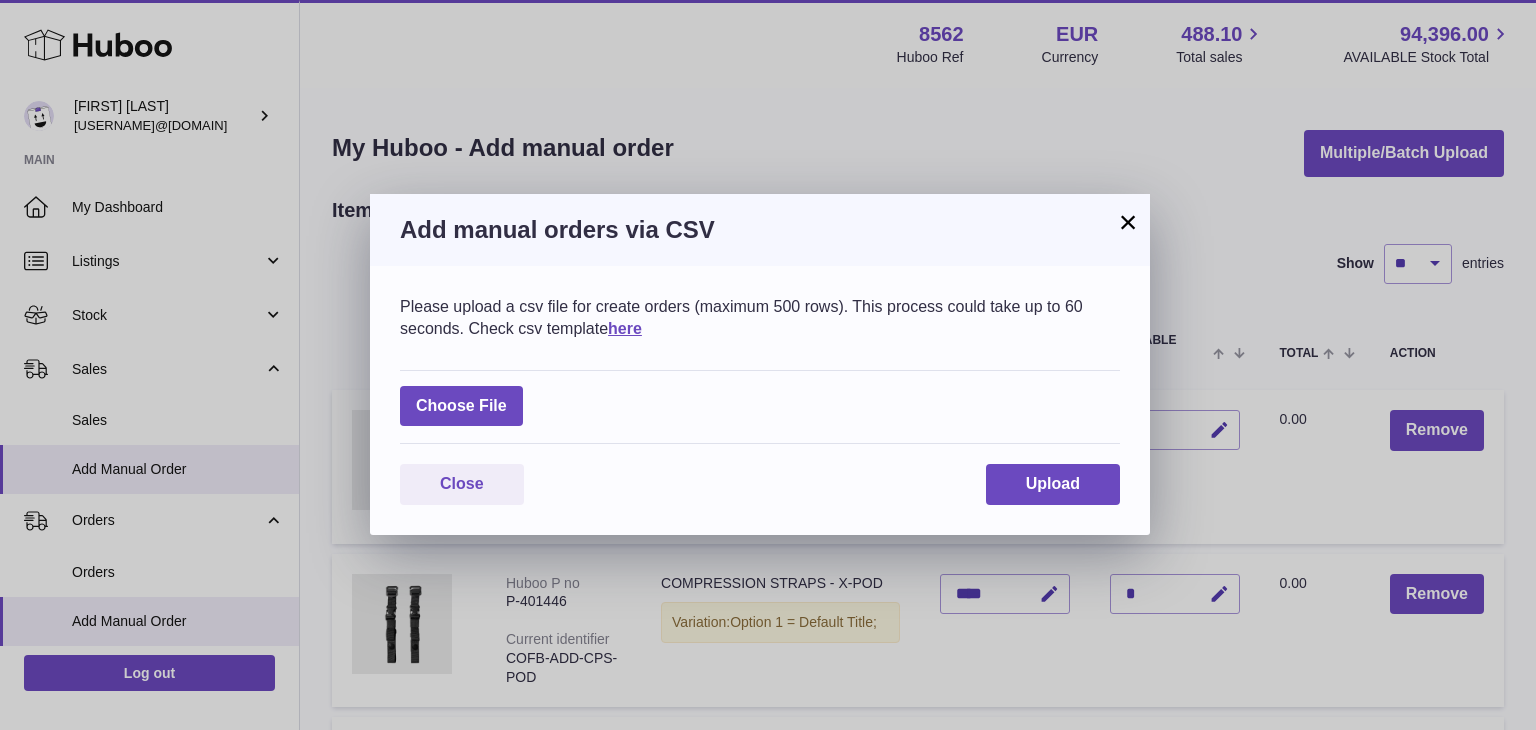 click on "×" at bounding box center [1128, 222] 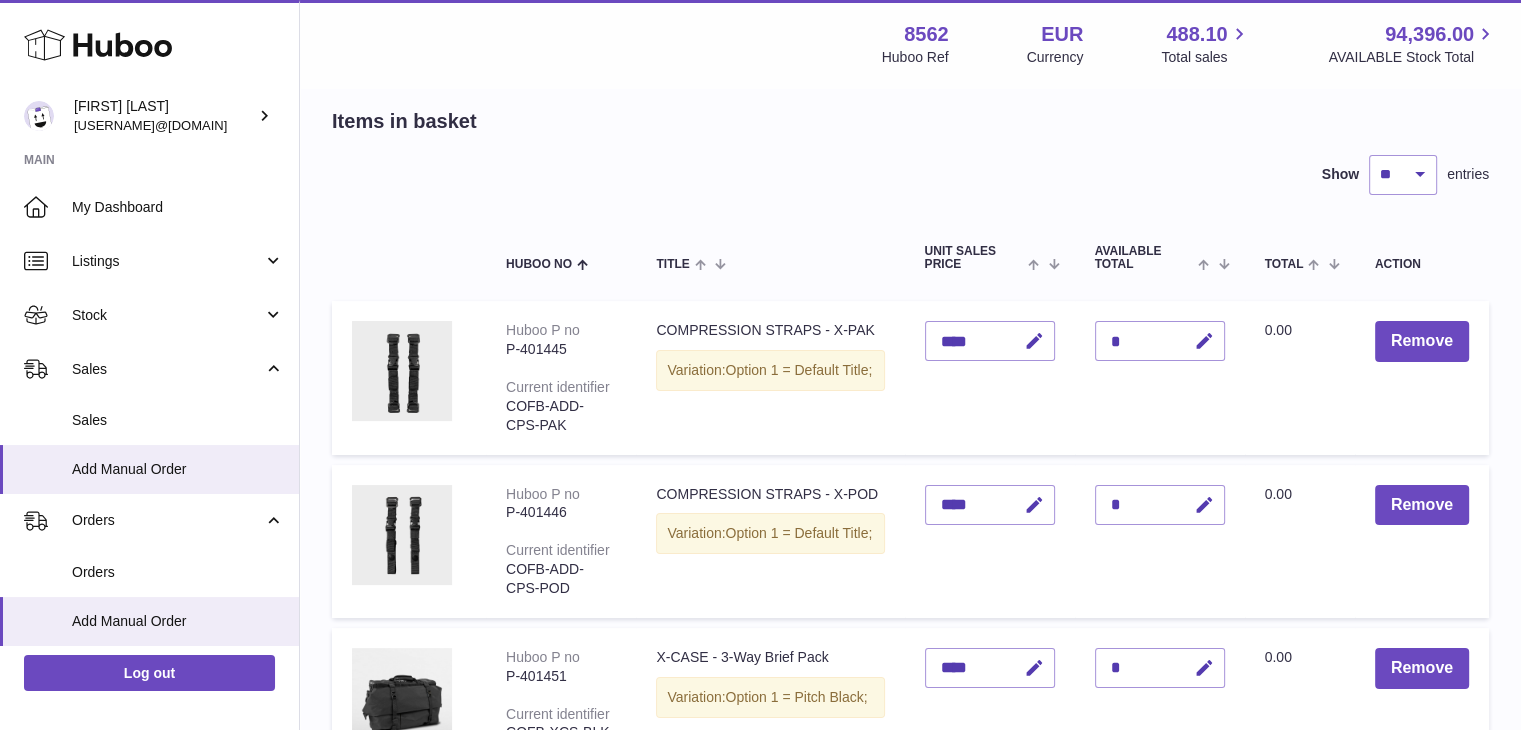 scroll, scrollTop: 0, scrollLeft: 0, axis: both 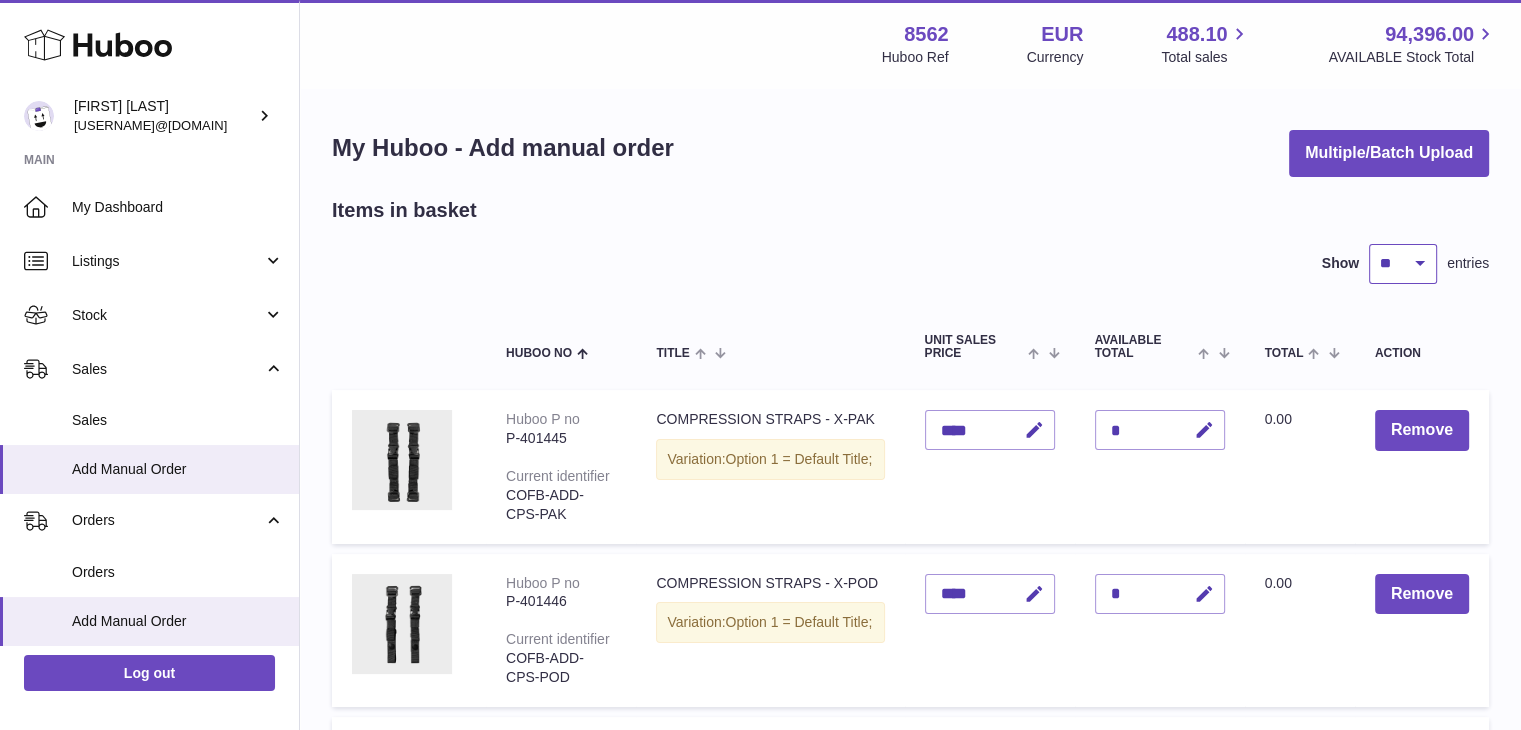 click on "** ** ** ***" at bounding box center [1403, 264] 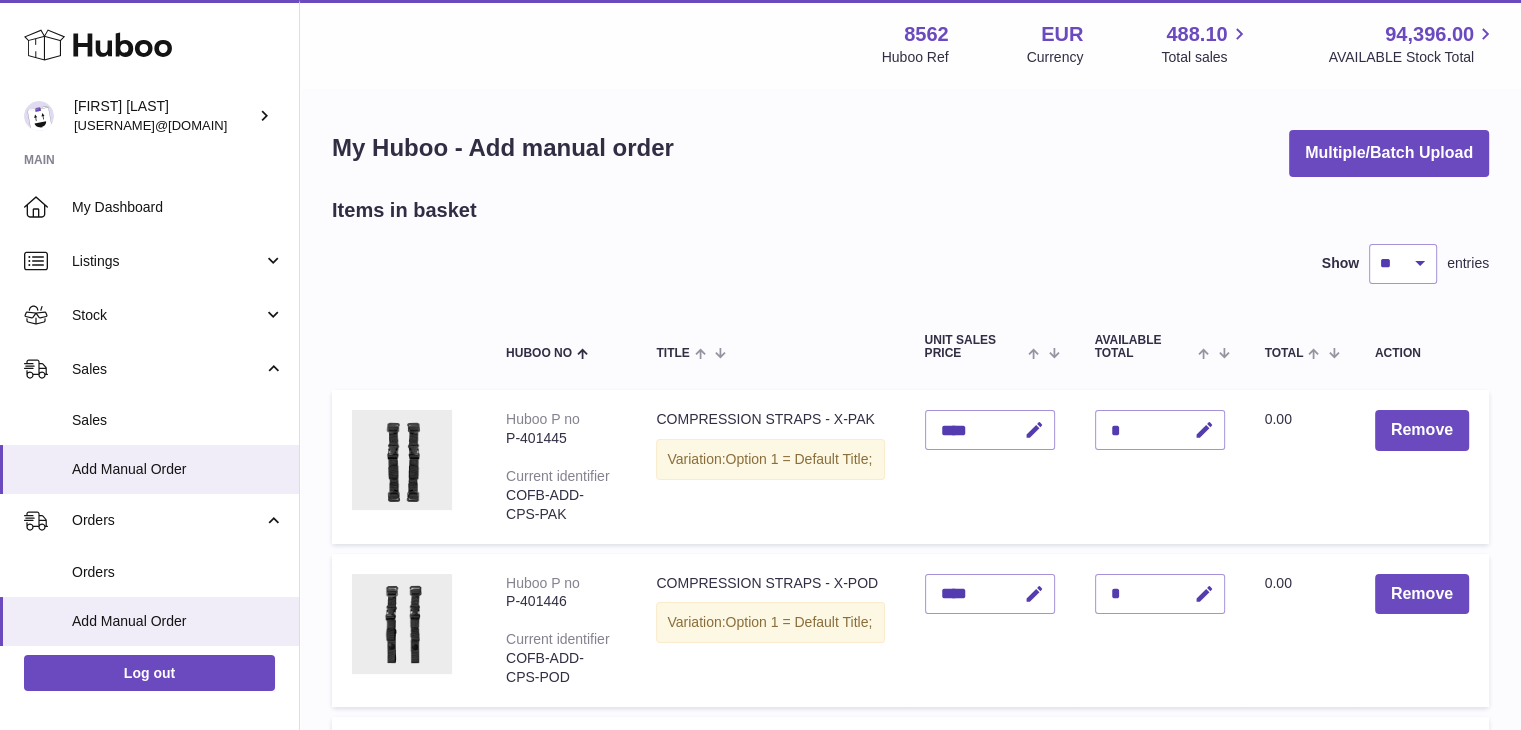 click on "Show
** ** ** ***
entries" at bounding box center (910, 264) 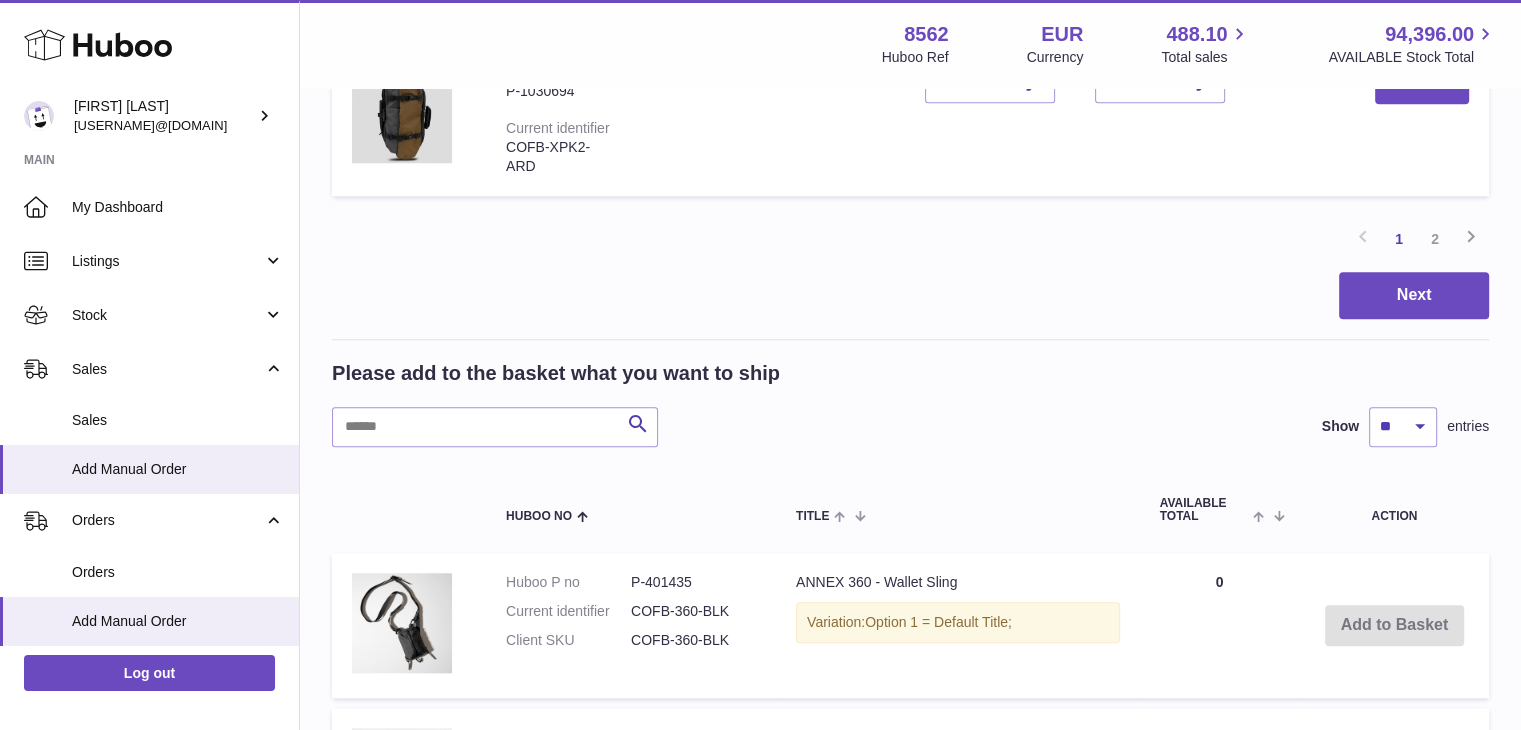scroll, scrollTop: 2000, scrollLeft: 0, axis: vertical 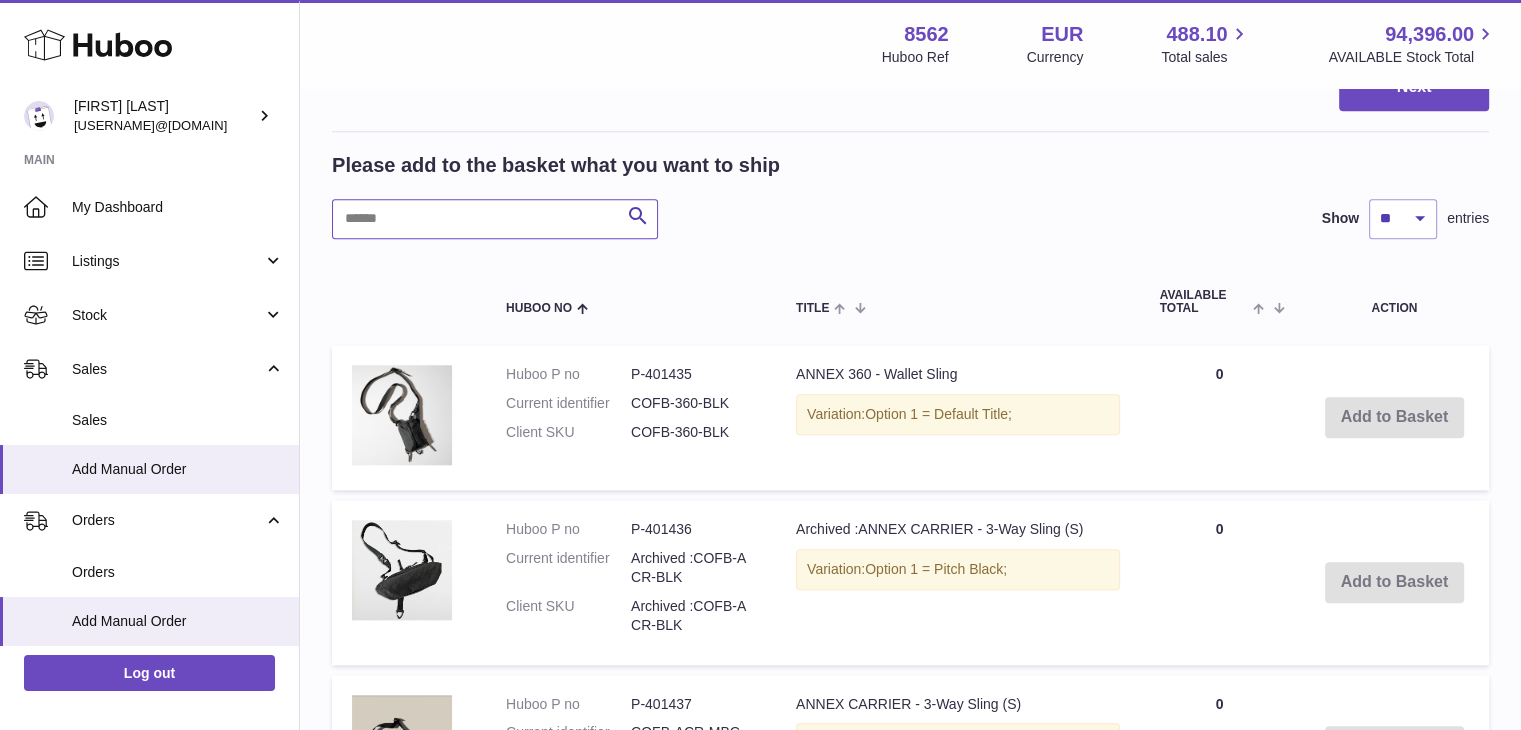 click at bounding box center [495, 219] 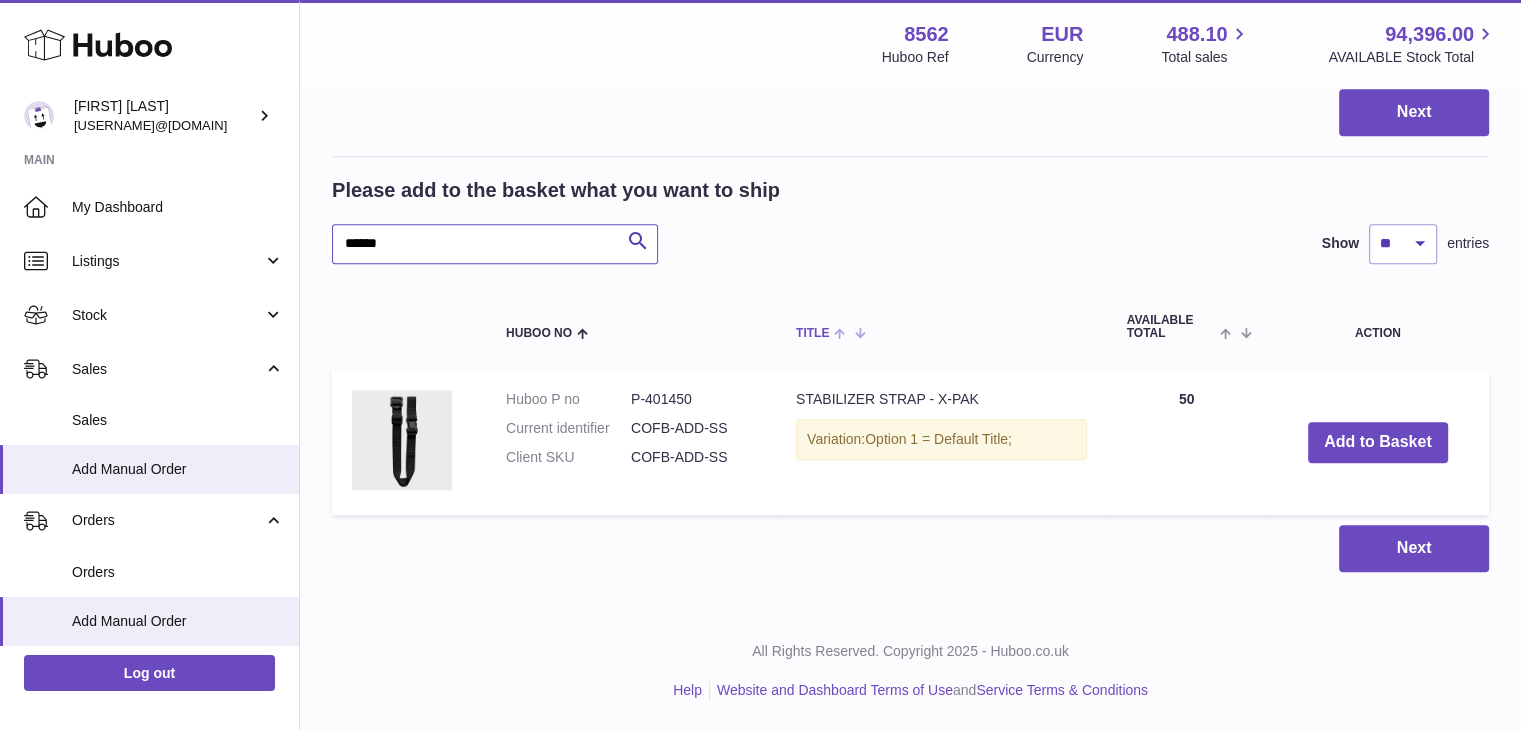 scroll, scrollTop: 2146, scrollLeft: 0, axis: vertical 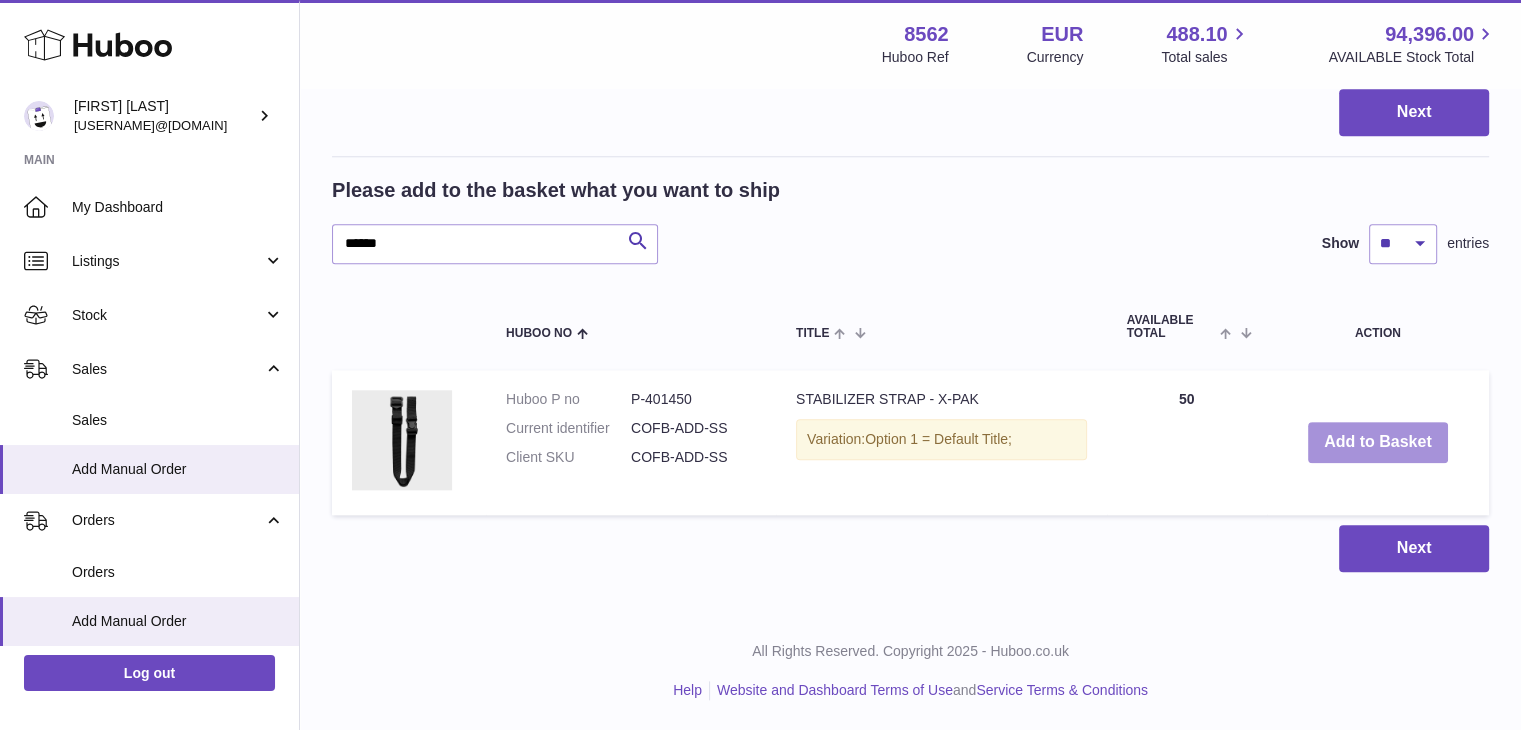 click on "Add to Basket" at bounding box center [1378, 442] 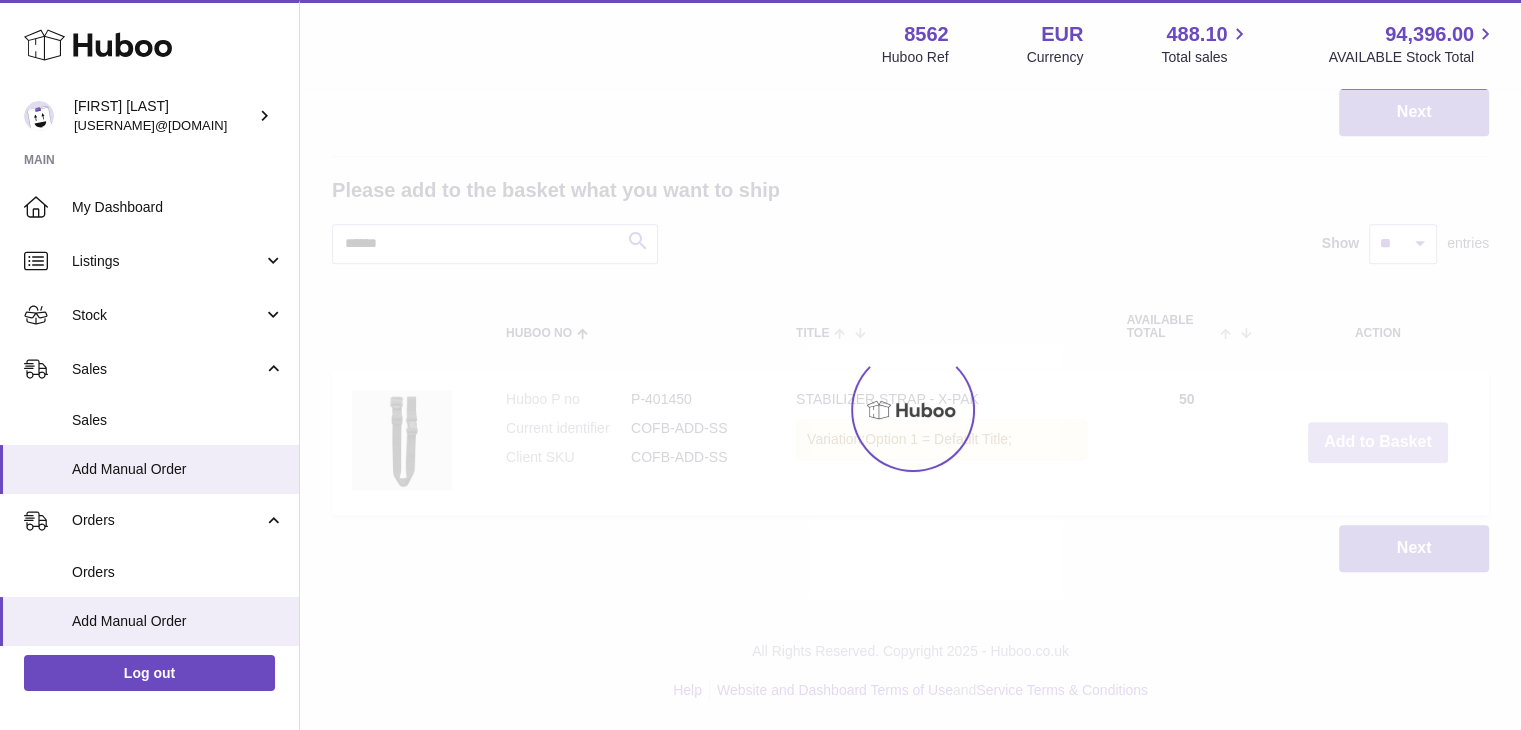 scroll, scrollTop: 2128, scrollLeft: 0, axis: vertical 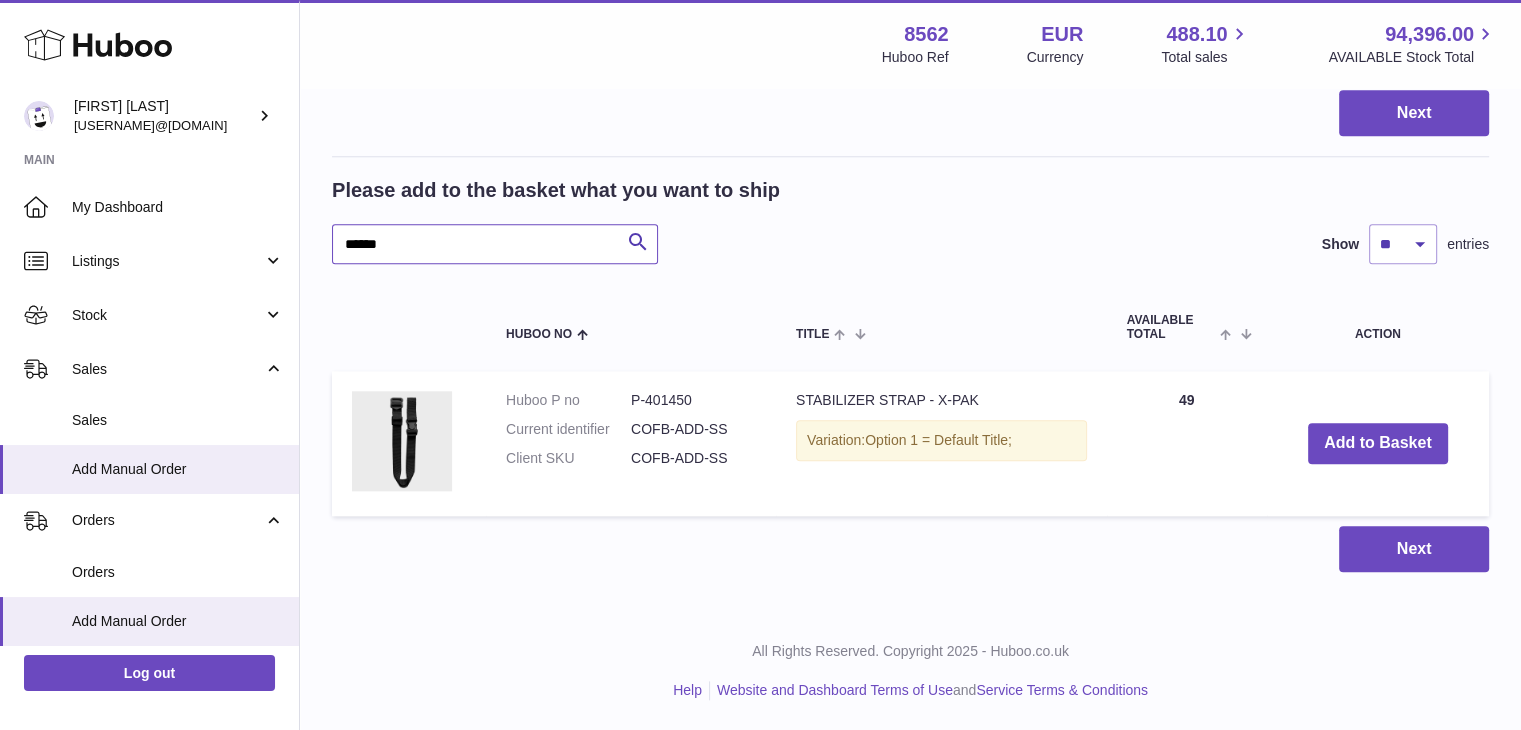 click on "******" at bounding box center (495, 244) 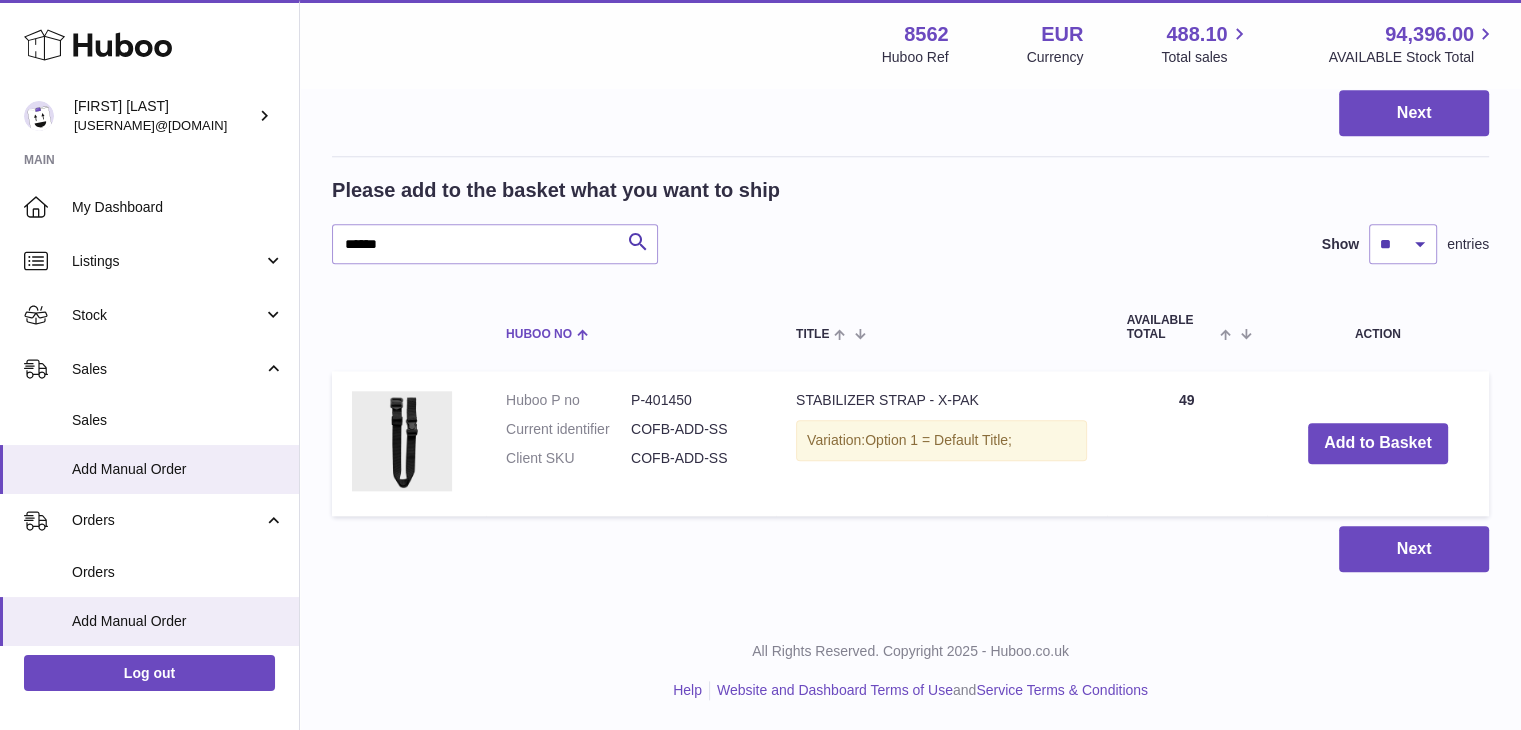 click on "Huboo no" at bounding box center (631, 327) 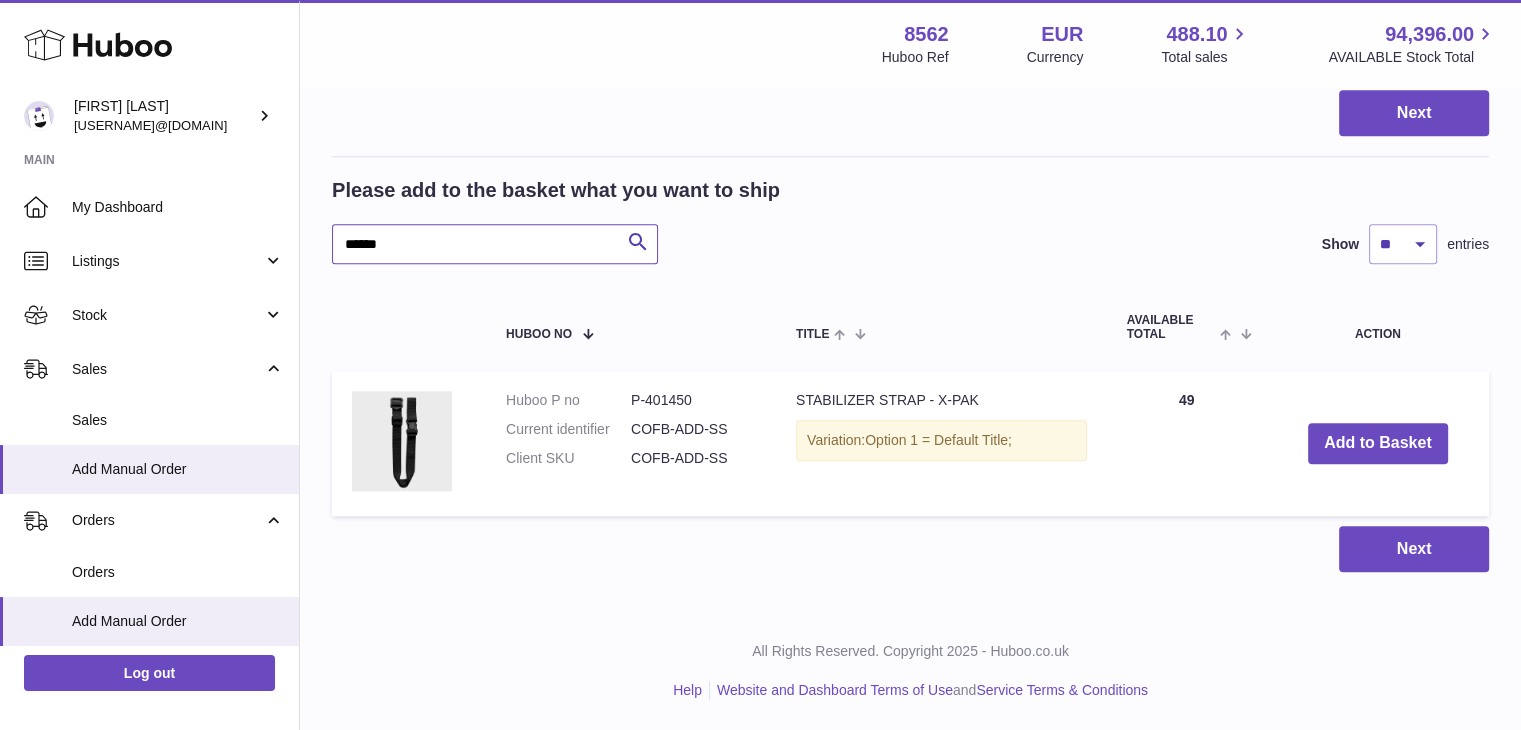 click on "******" at bounding box center [495, 244] 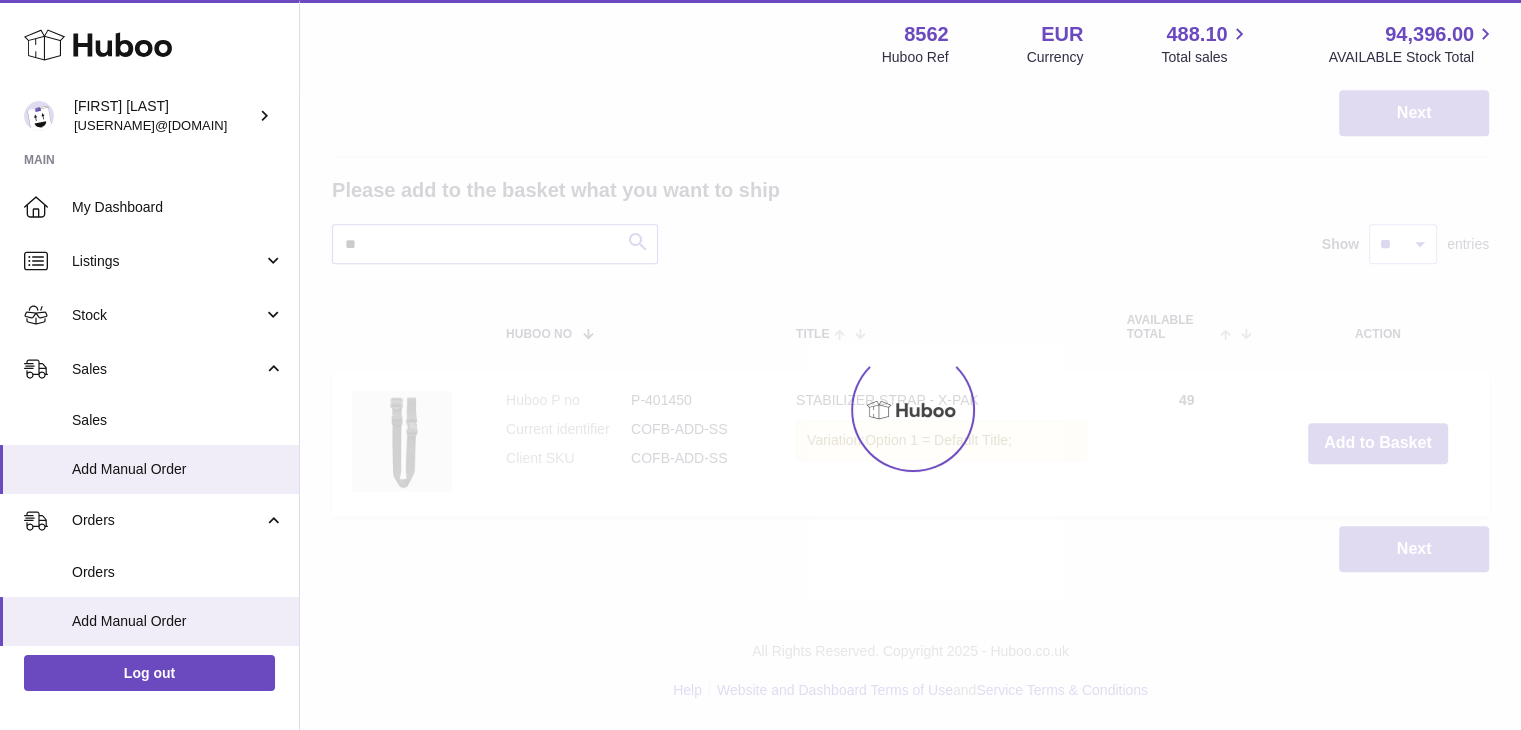 type on "*" 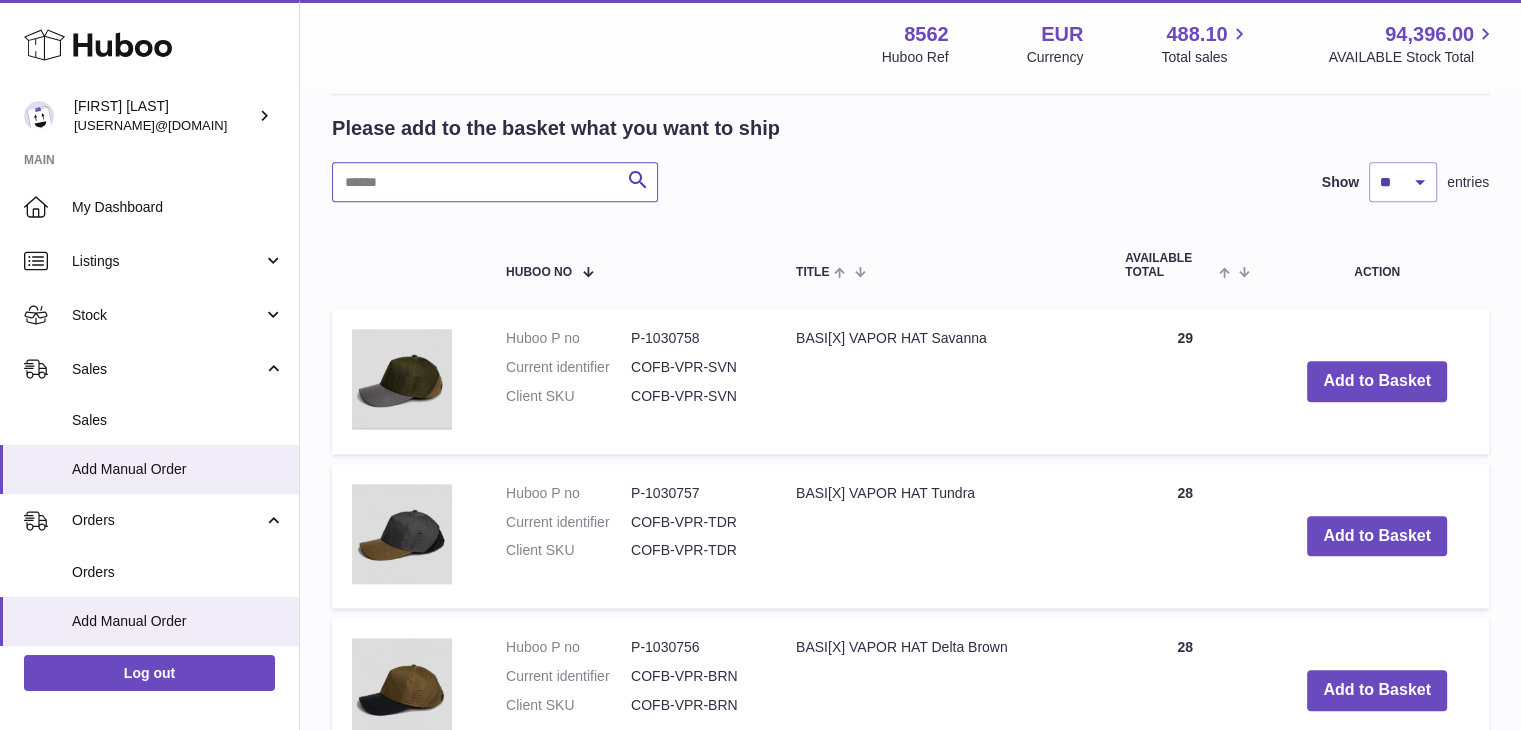 type on "******" 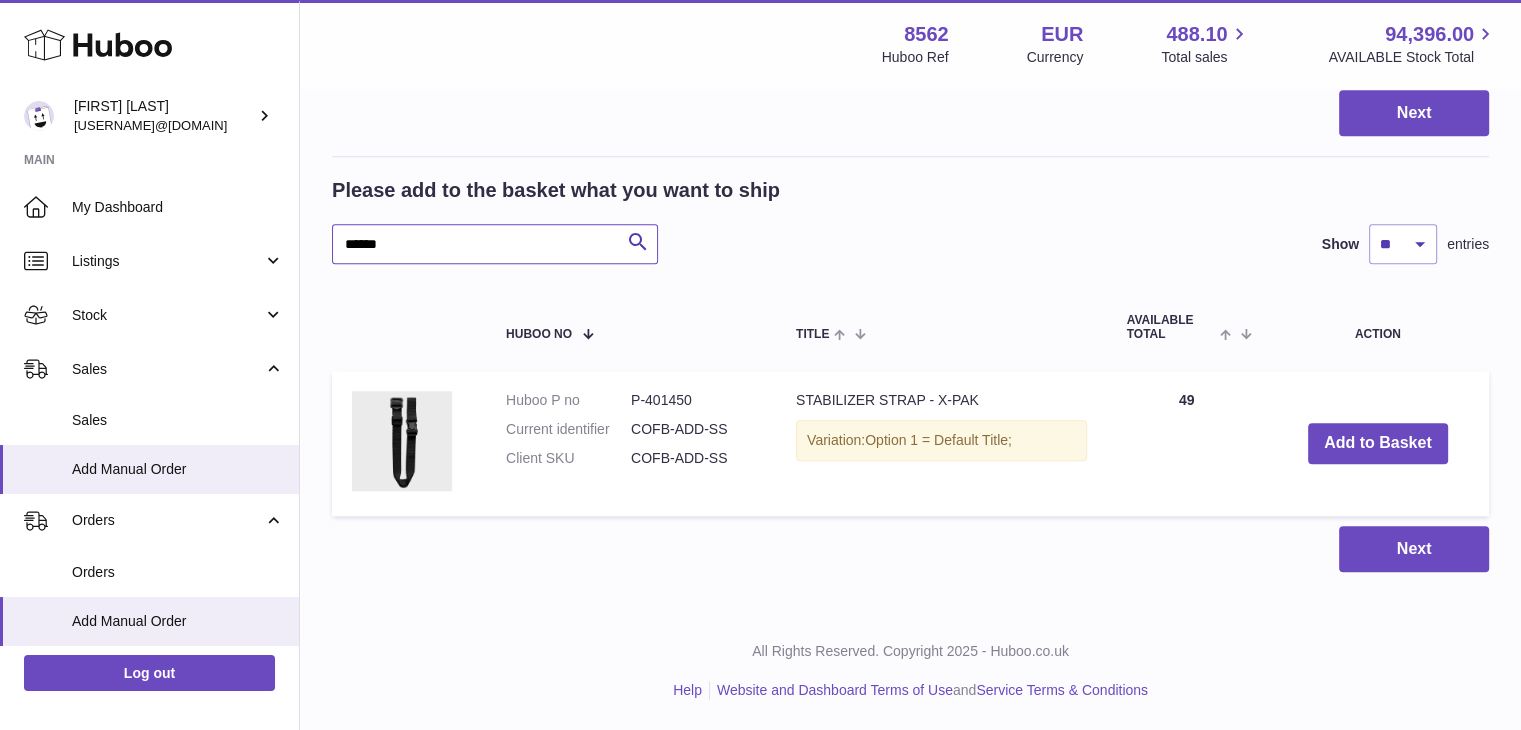 scroll, scrollTop: 2128, scrollLeft: 0, axis: vertical 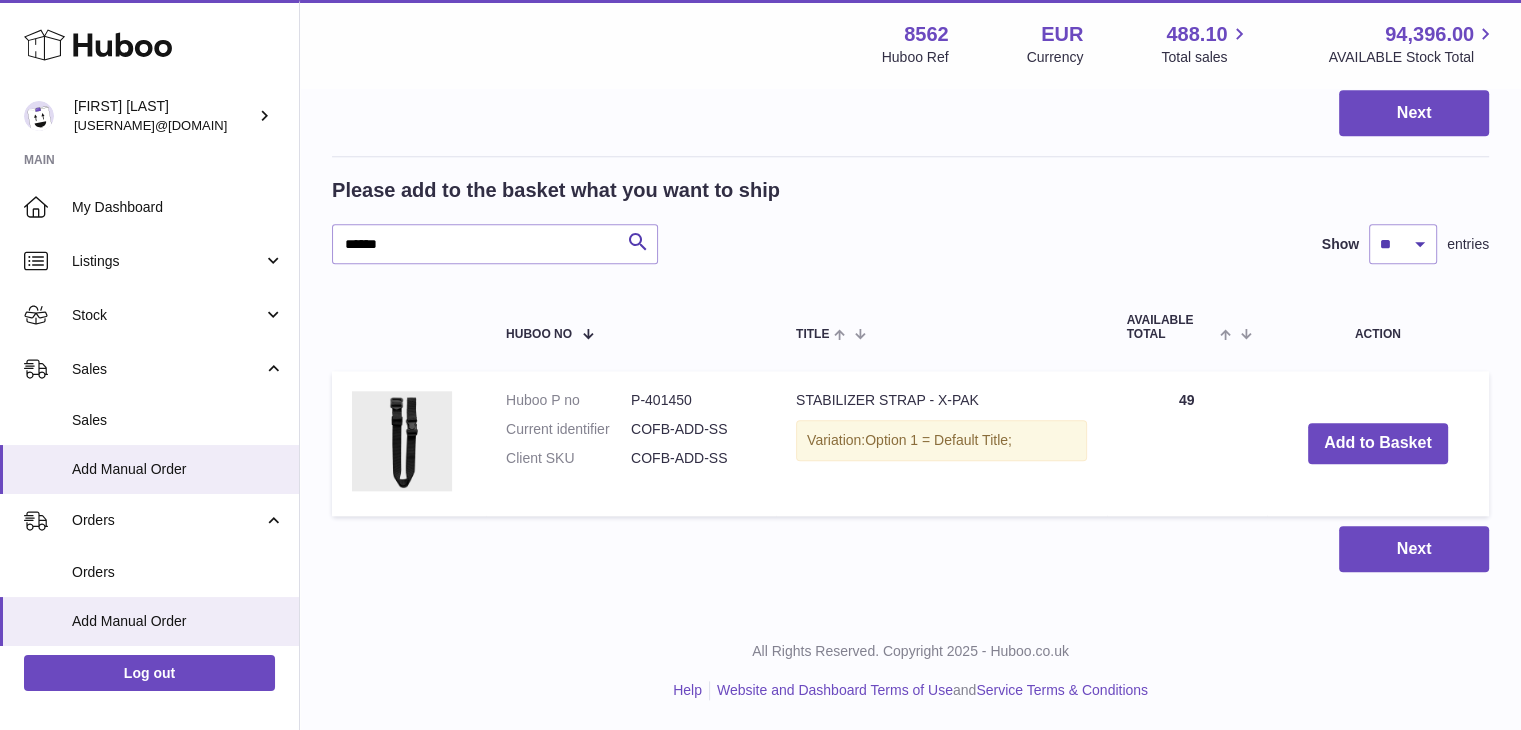 click on "My Huboo - Add manual order
Multiple/Batch Upload
Items in basket
Show
** ** ** ***
entries
Huboo no       Title       Unit Sales Price       AVAILABLE Total       Total
Action
Huboo P no   P-401445   Current identifier   COFB-ADD-CPS-PAK
COMPRESSION STRAPS - X-PAK
Variation:
Option 1 = Default Title;
Unit Sales Price
****
Quantity
*
Total   0.00
Remove
Huboo P no   P-401446   Current identifier   COFB-ADD-CPS-POD
COMPRESSION STRAPS - X-POD
Variation:
Option 1 = Default Title;
Unit Sales Price
****         *" at bounding box center (910, -632) 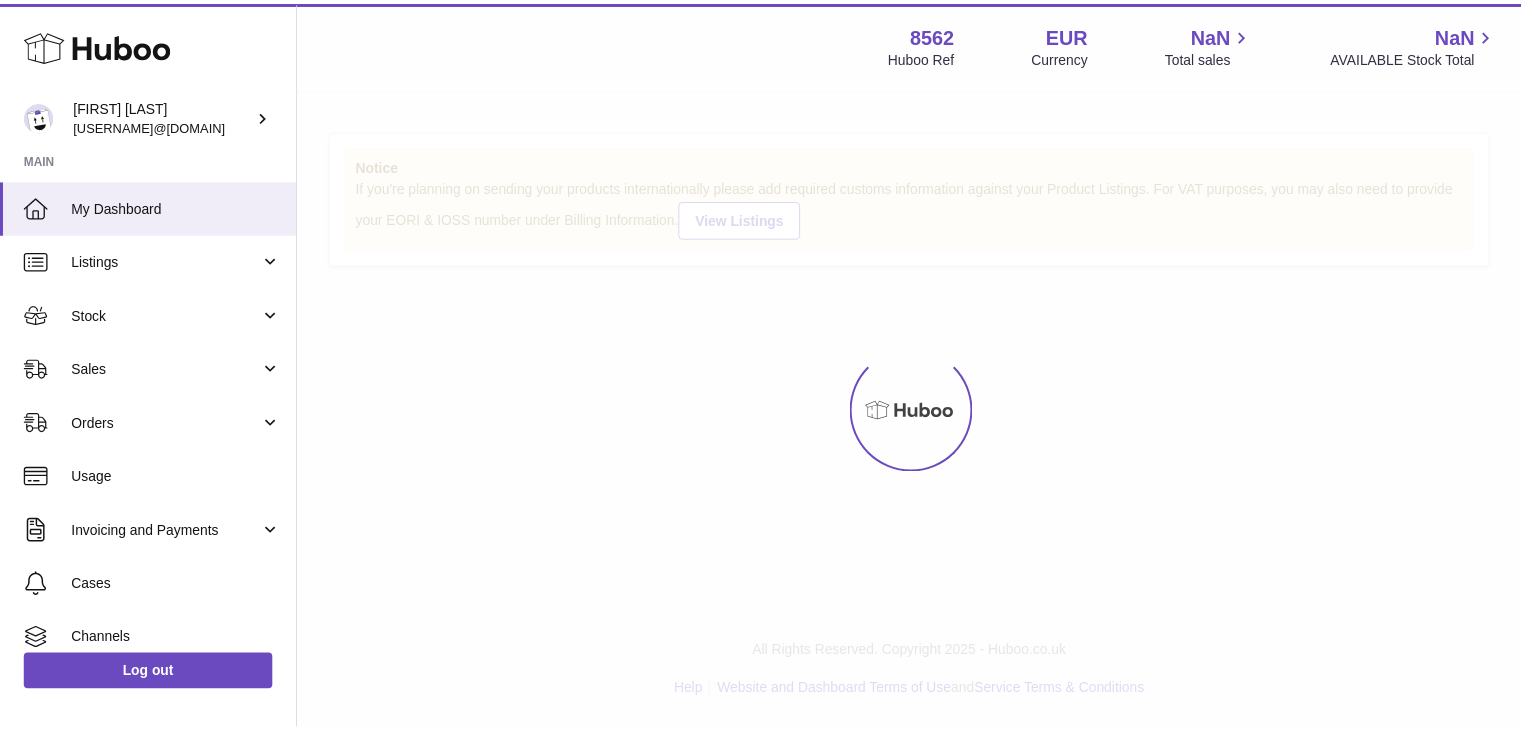 scroll, scrollTop: 0, scrollLeft: 0, axis: both 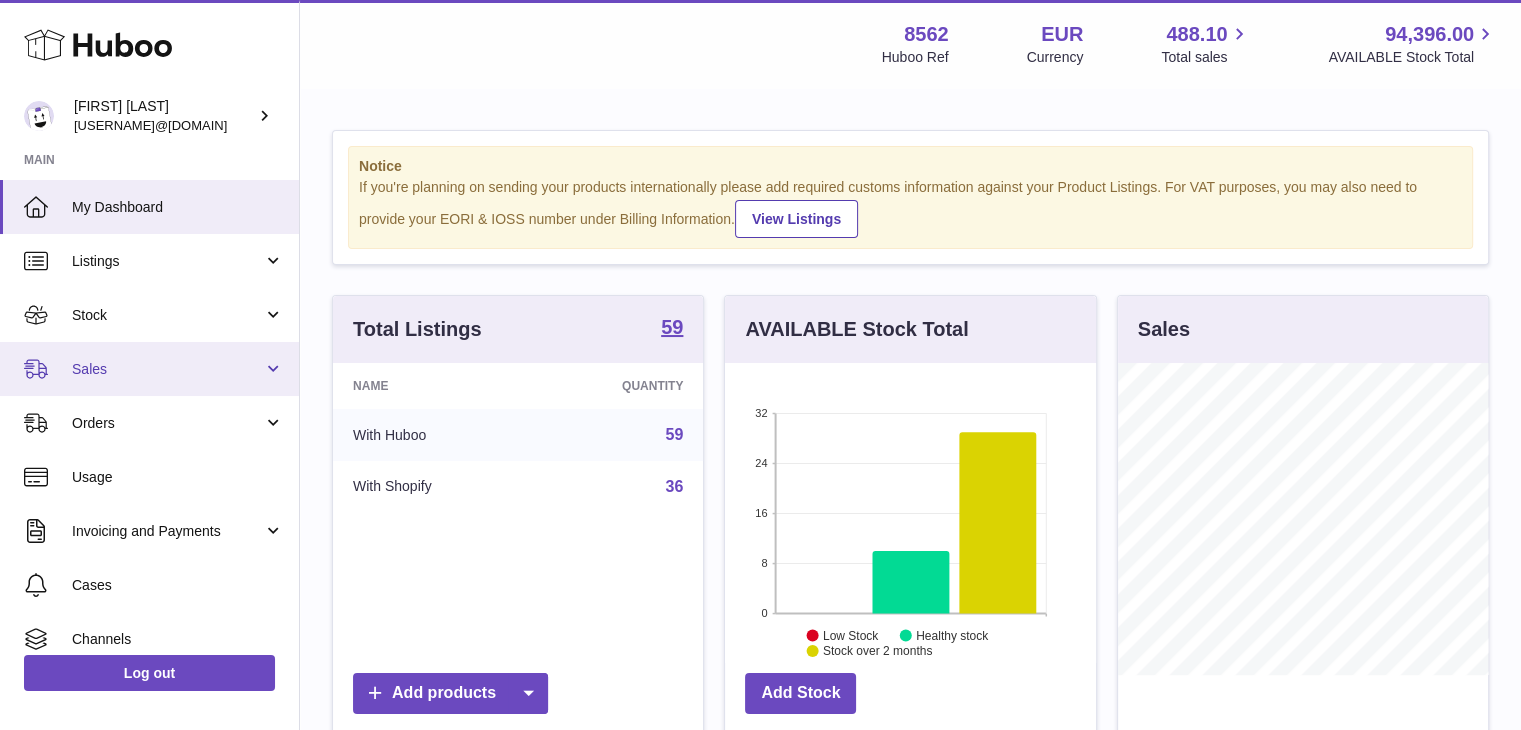 click on "Sales" at bounding box center [167, 369] 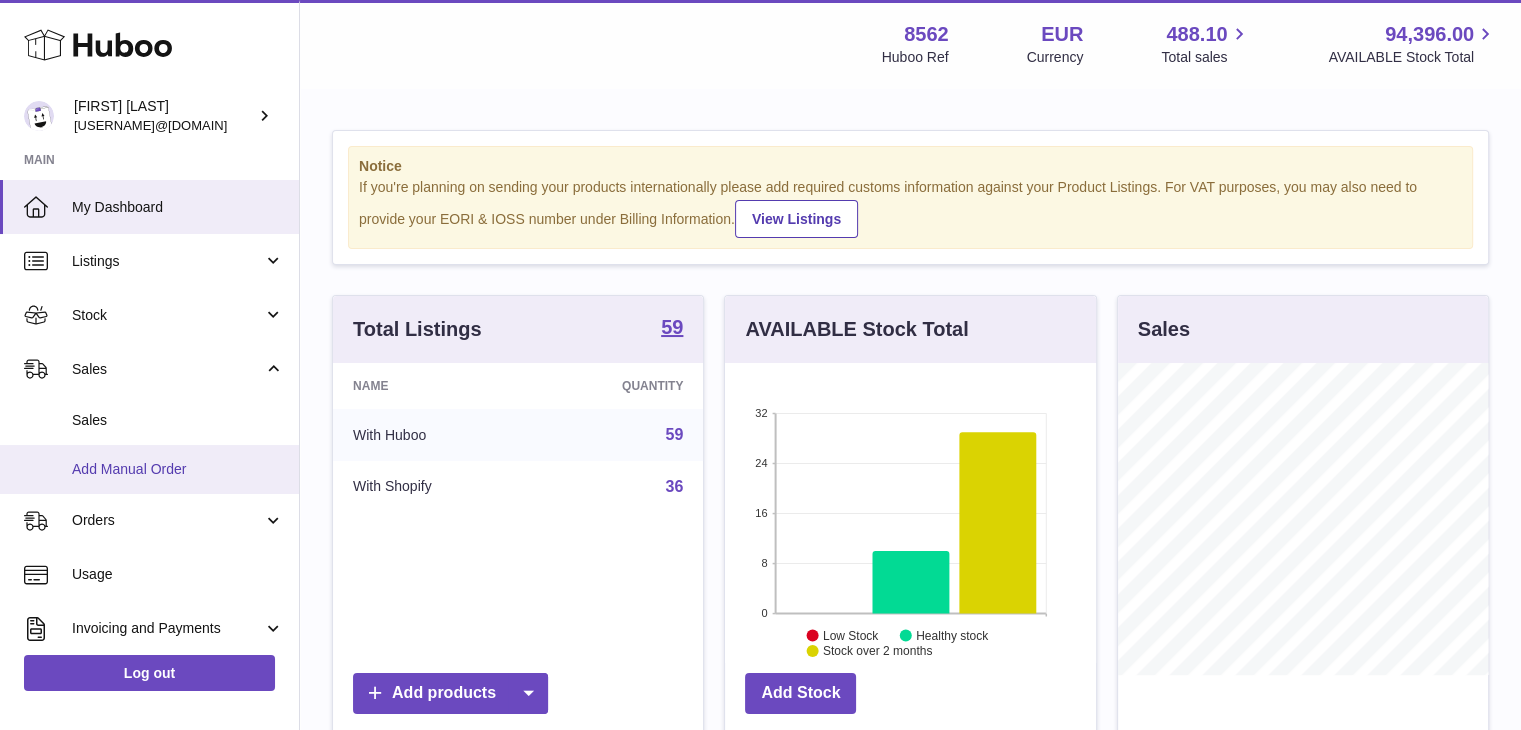 click on "Add Manual Order" at bounding box center (178, 469) 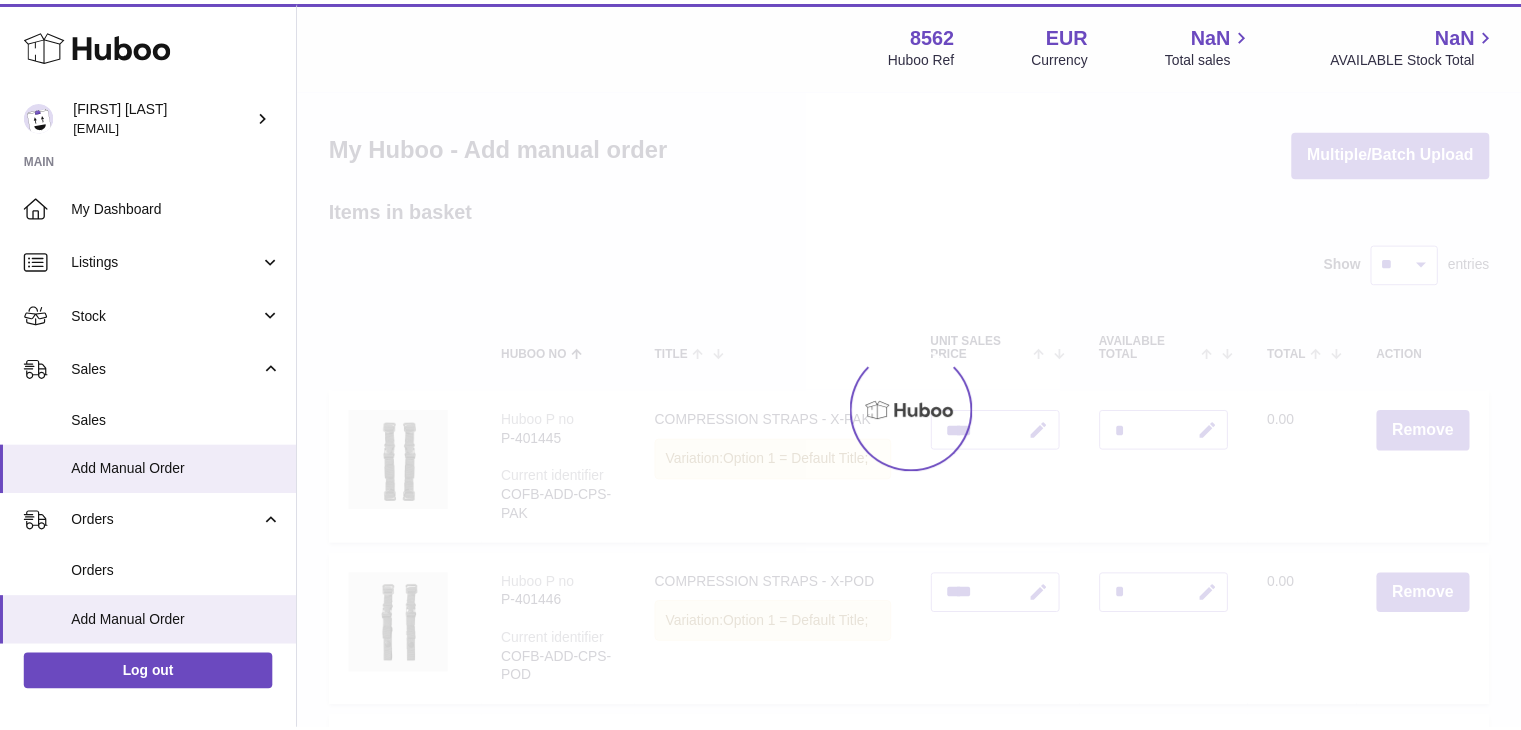scroll, scrollTop: 0, scrollLeft: 0, axis: both 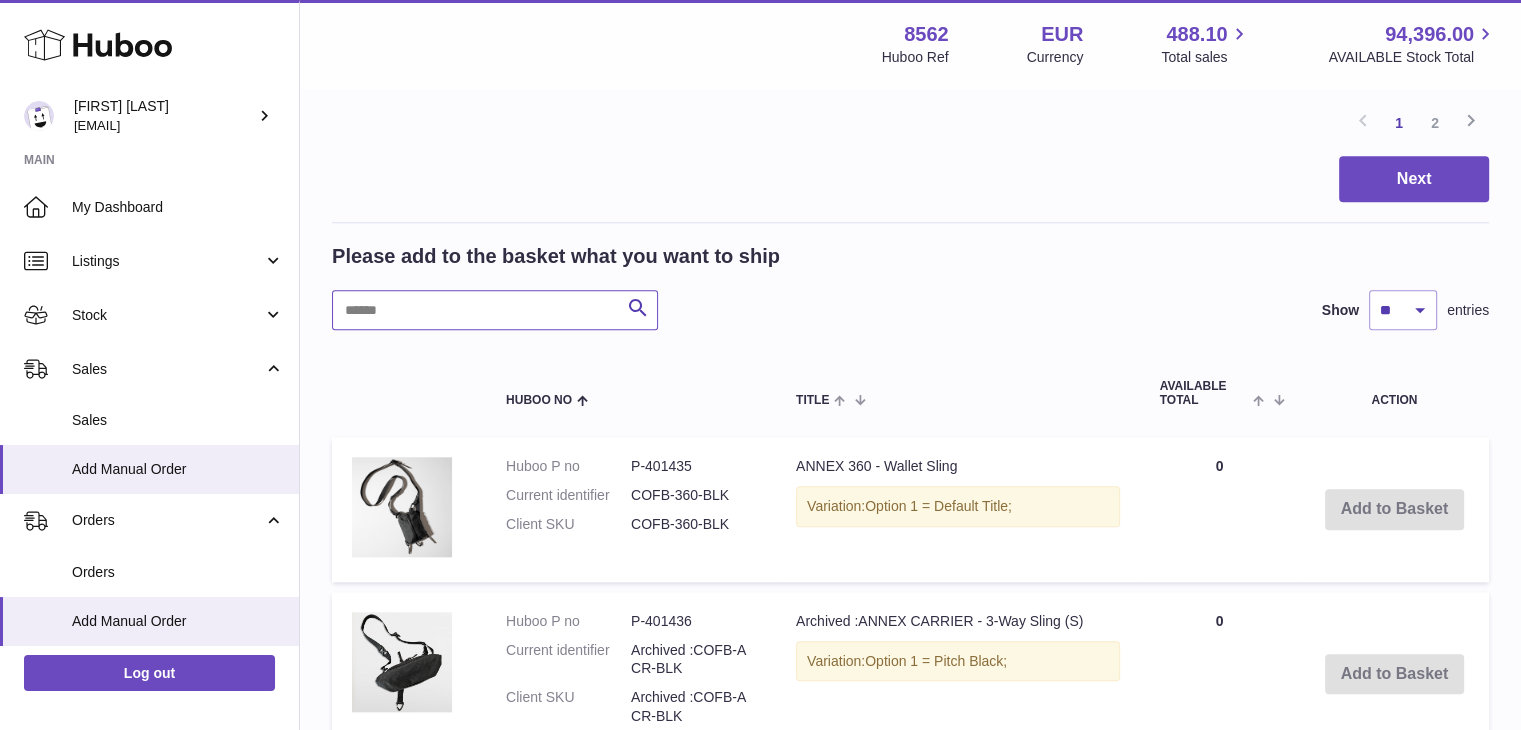 click at bounding box center [495, 310] 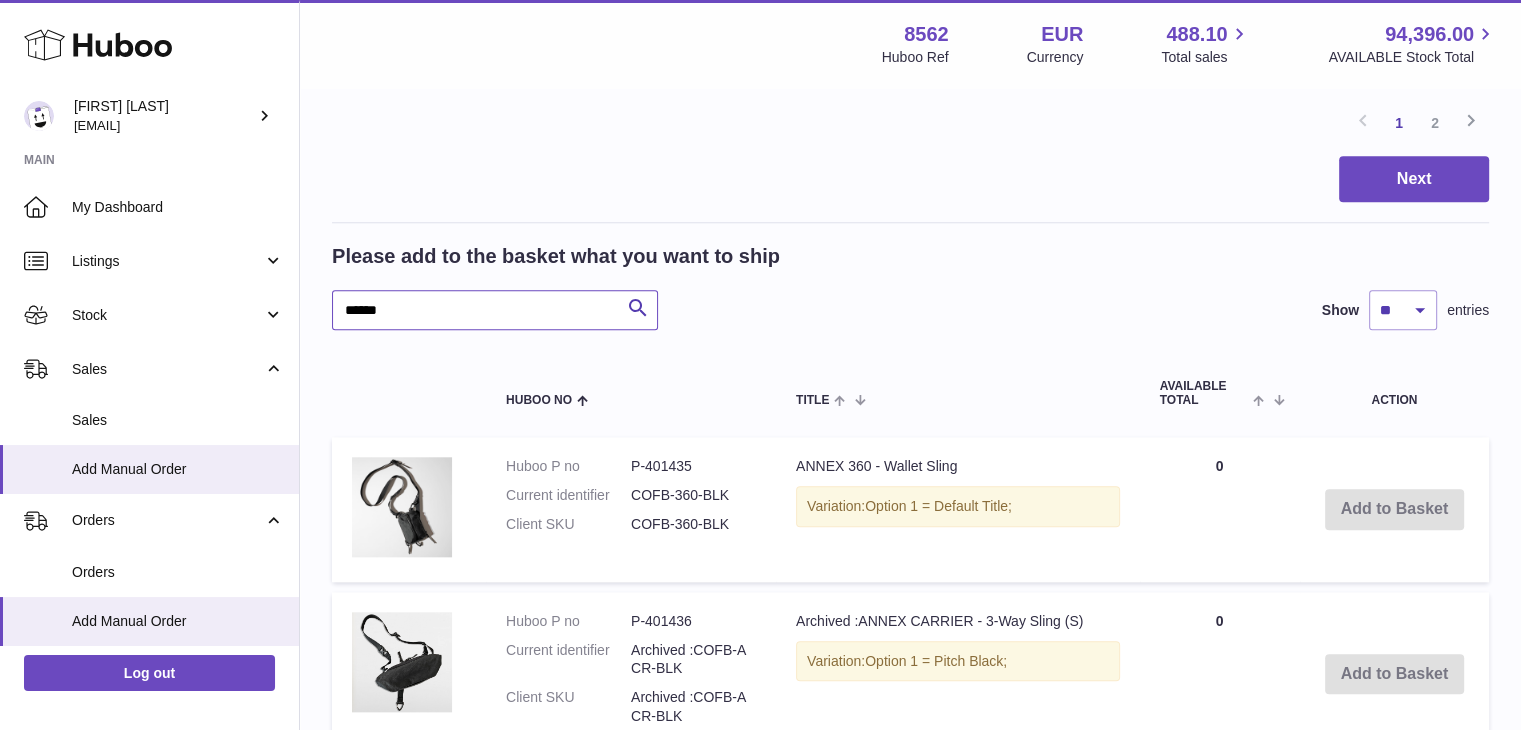 type on "******" 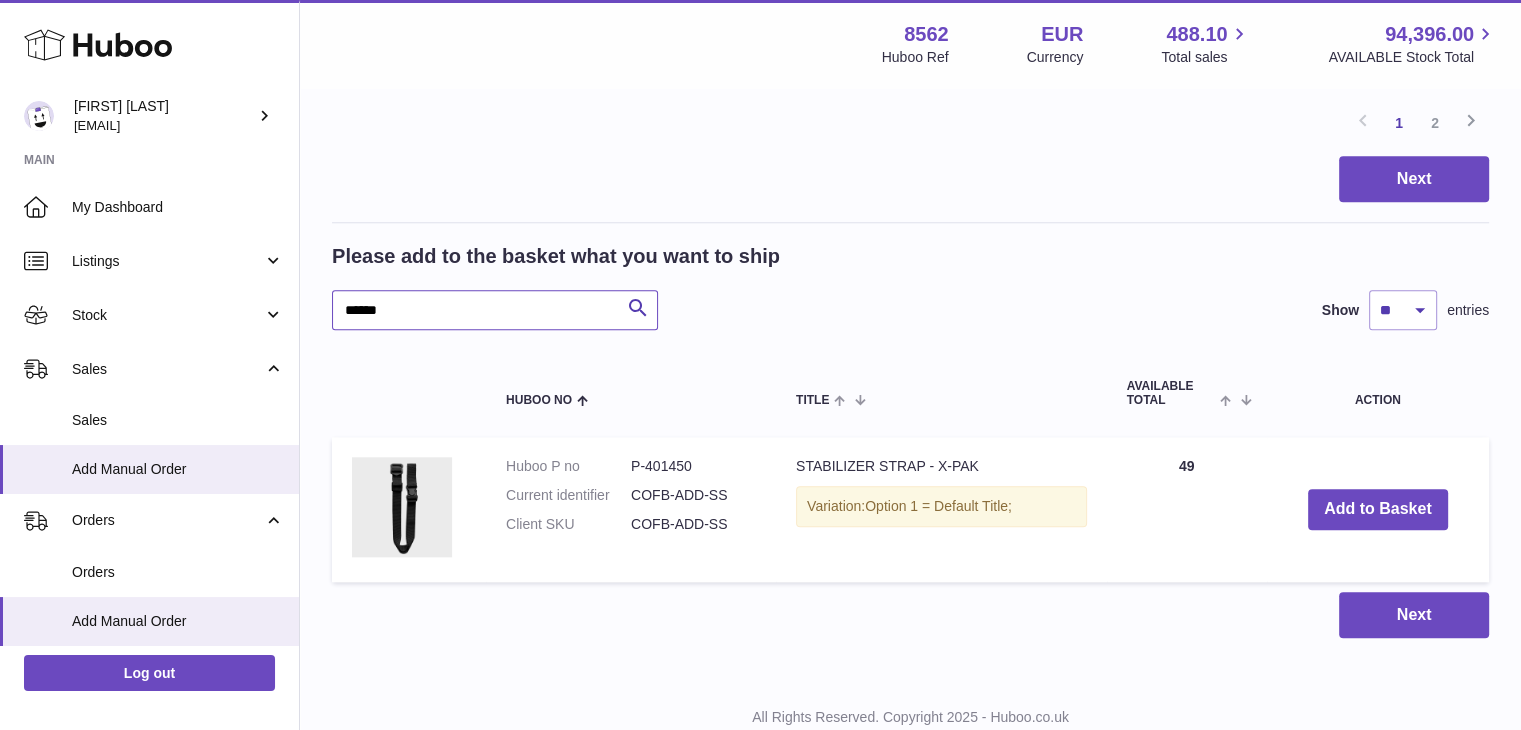 scroll, scrollTop: 2000, scrollLeft: 0, axis: vertical 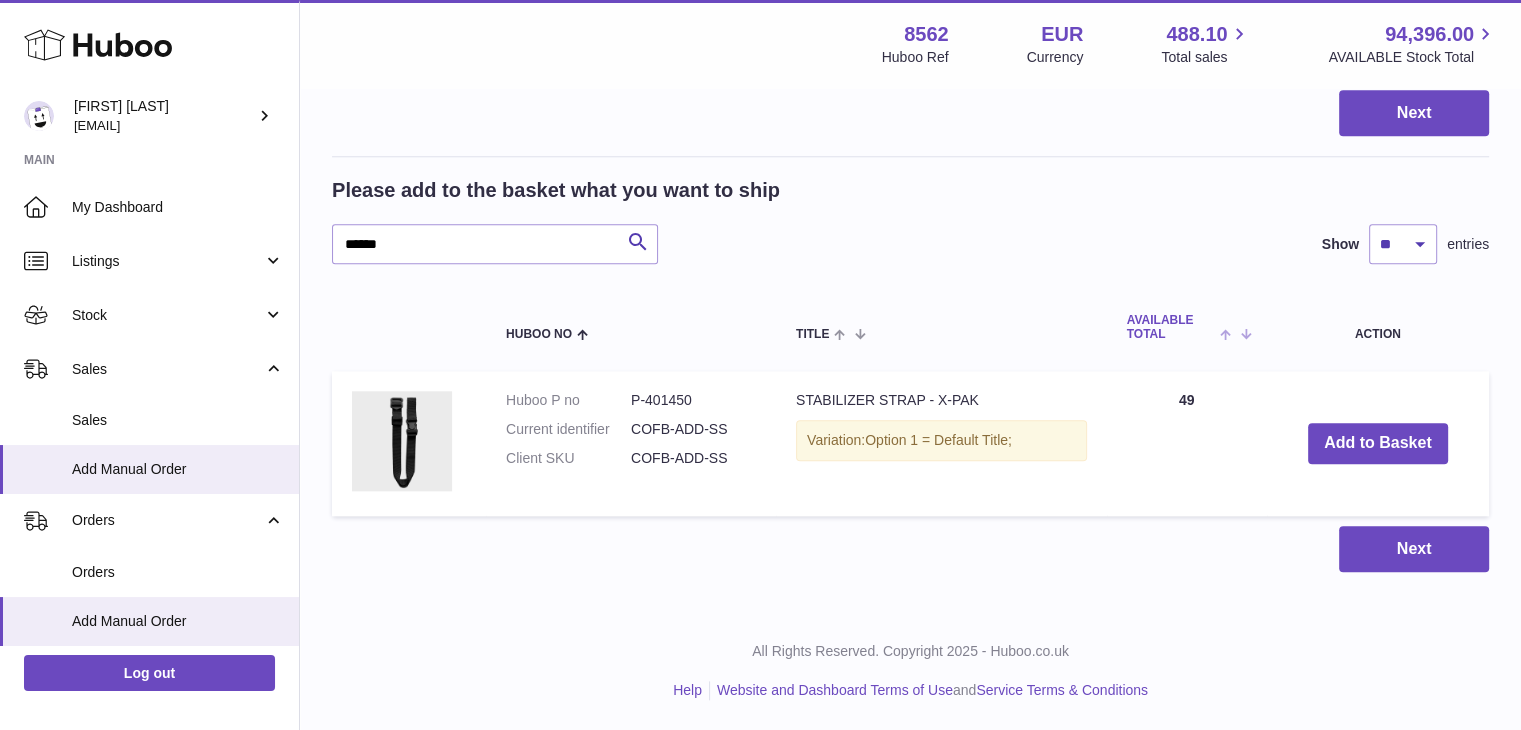click at bounding box center (1230, 333) 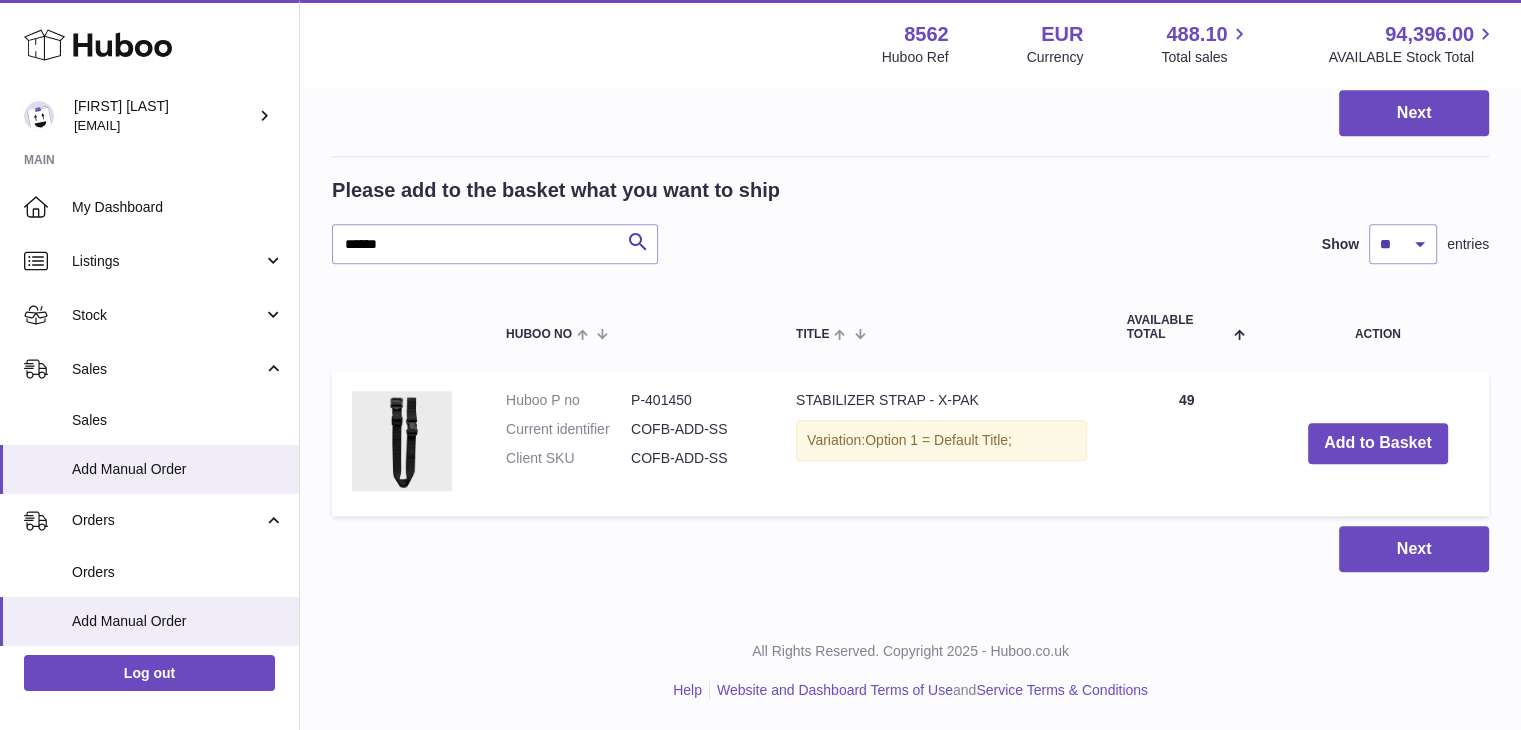 scroll, scrollTop: 2128, scrollLeft: 0, axis: vertical 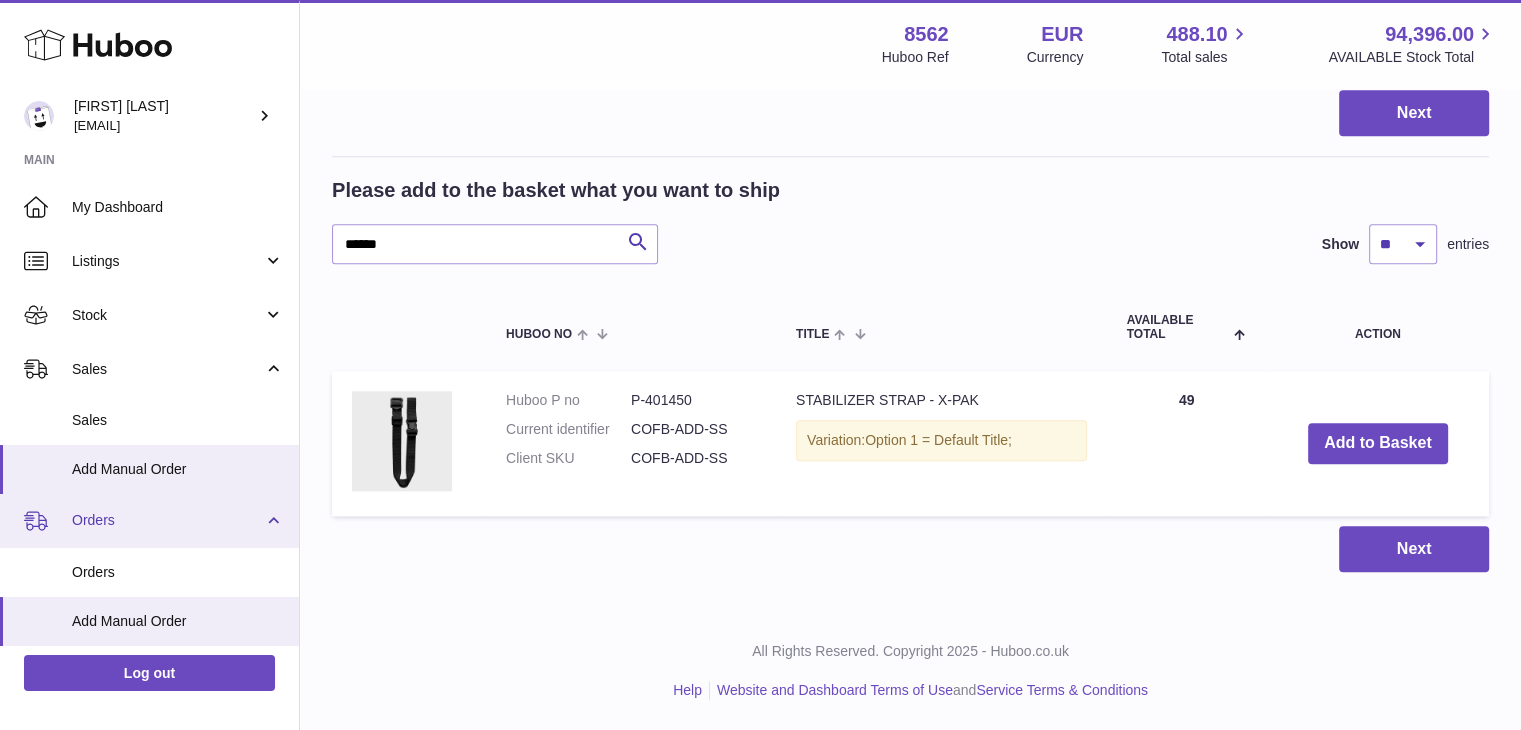 click on "Orders" at bounding box center (167, 520) 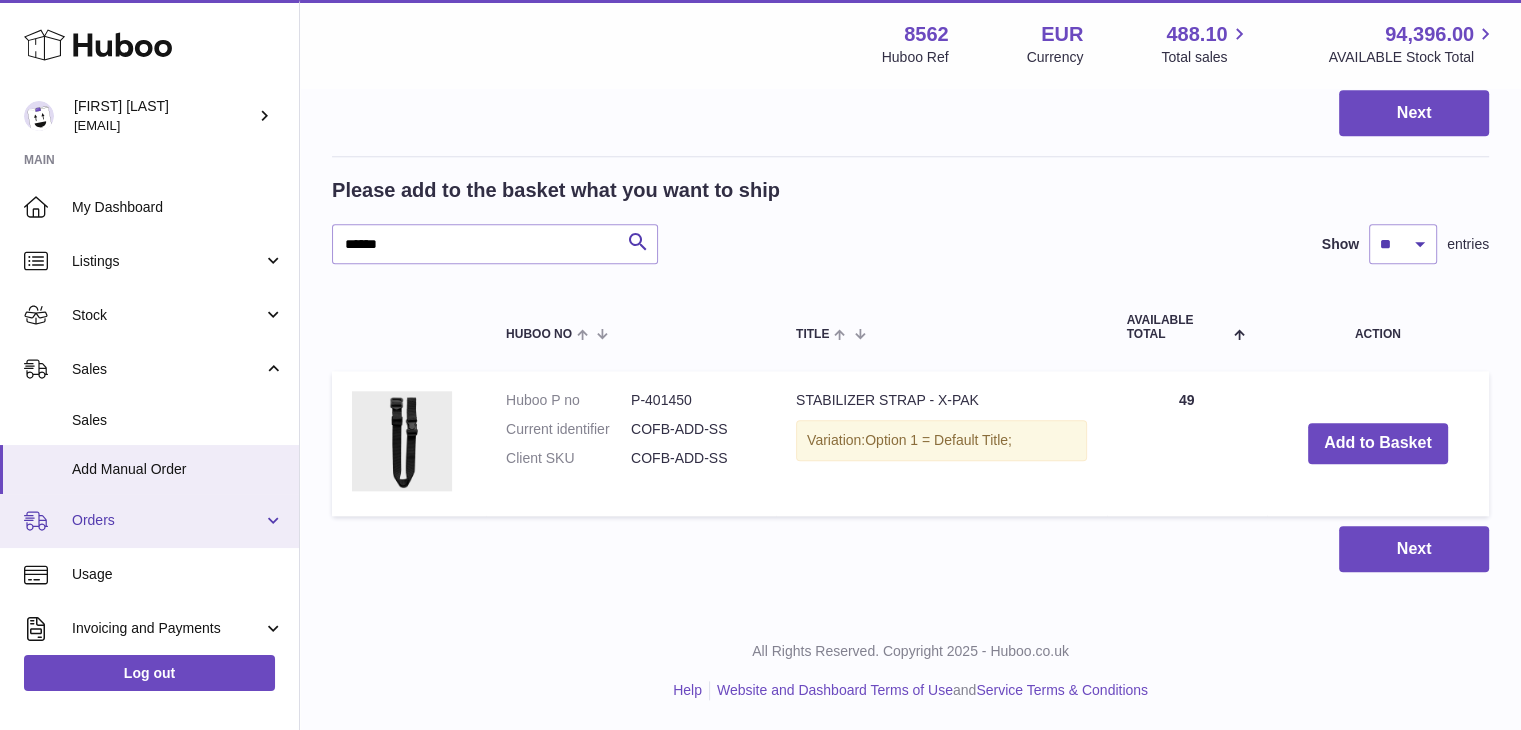 click on "Orders" at bounding box center [167, 520] 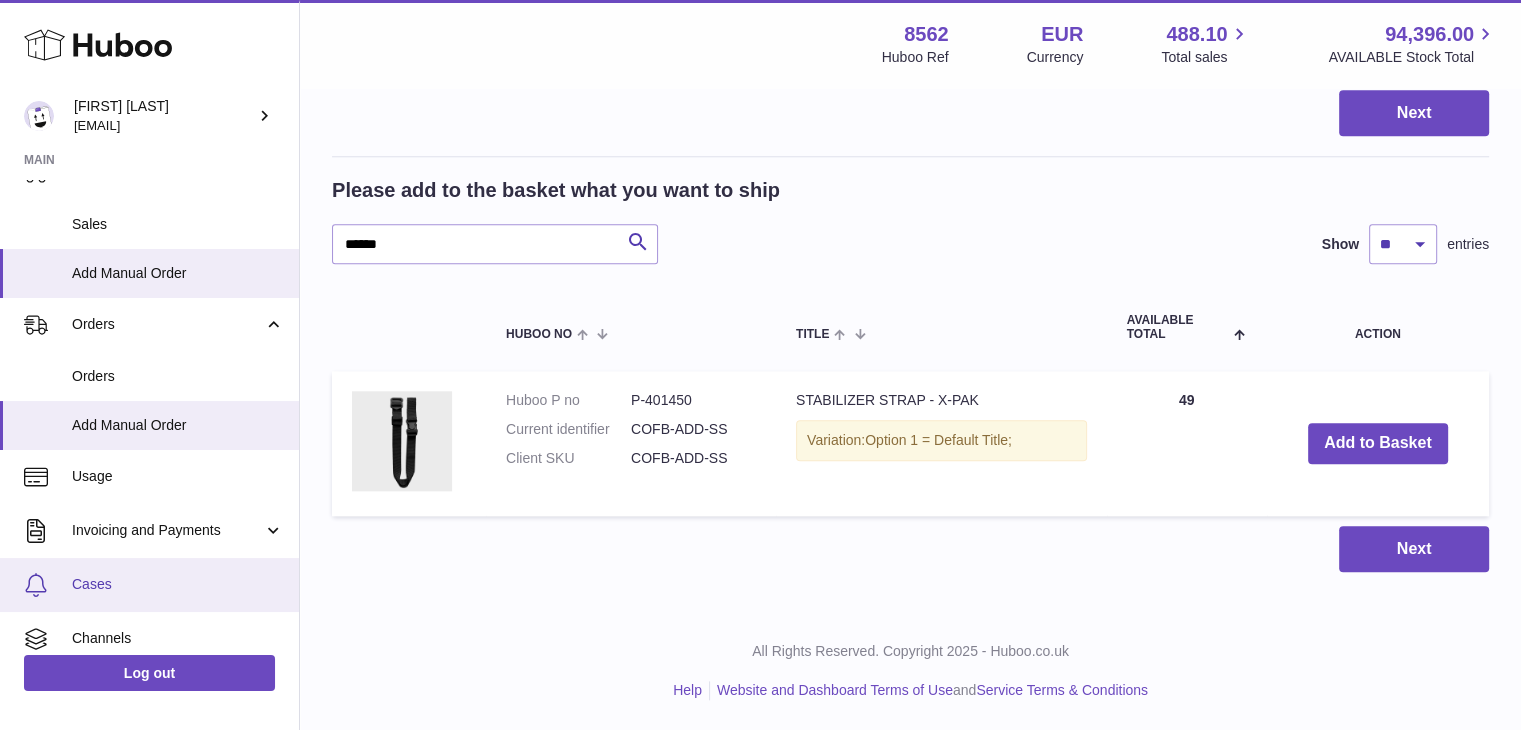scroll, scrollTop: 200, scrollLeft: 0, axis: vertical 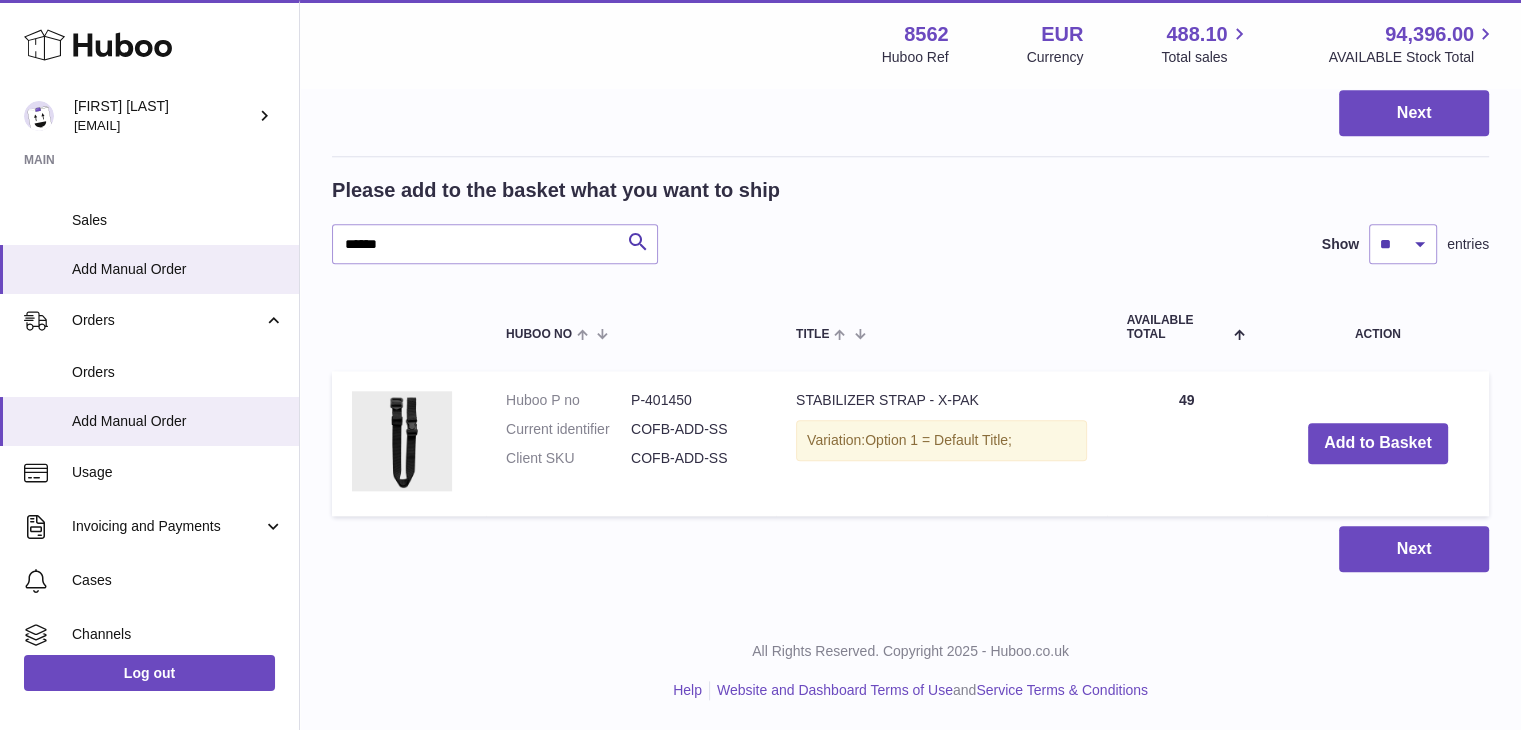 click on "Menu   Huboo     8562   Huboo Ref    EUR   Currency   488.10     Total sales   94,396.00     AVAILABLE Stock Total" at bounding box center (910, 44) 